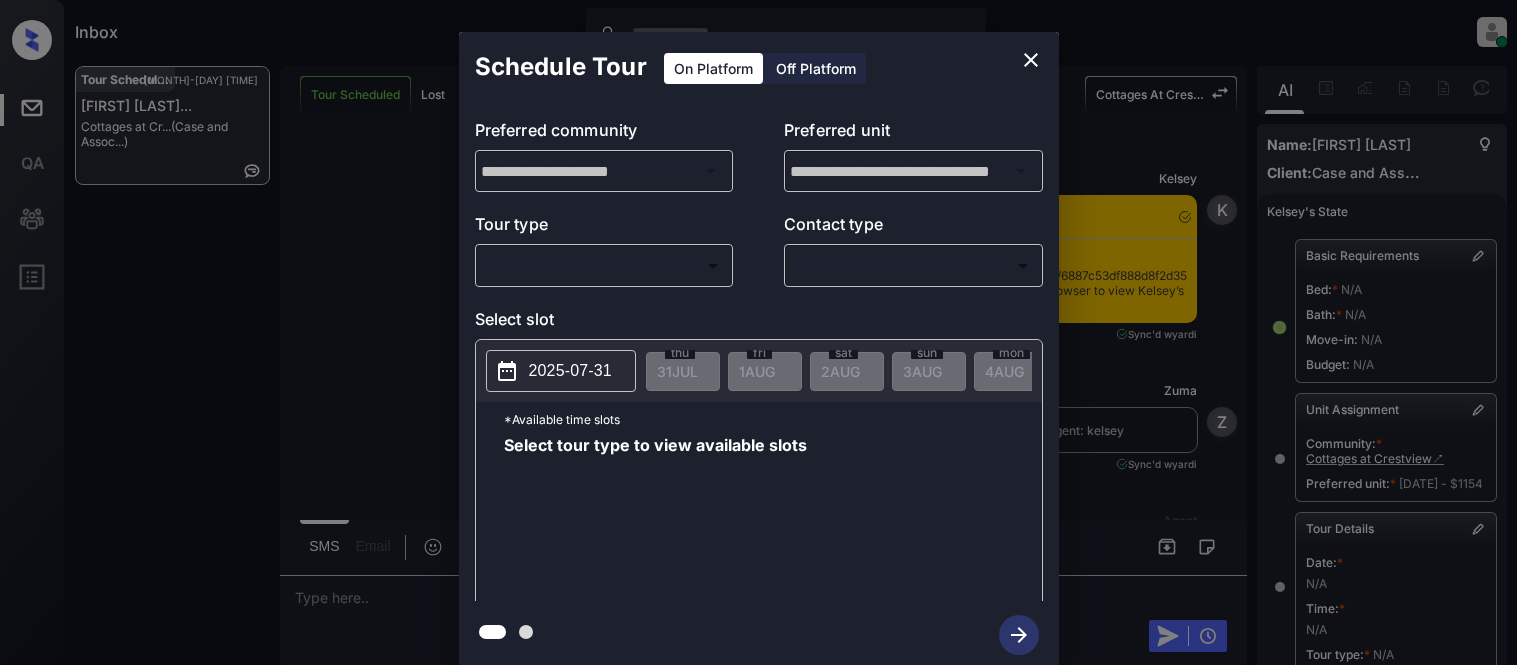 scroll, scrollTop: 0, scrollLeft: 0, axis: both 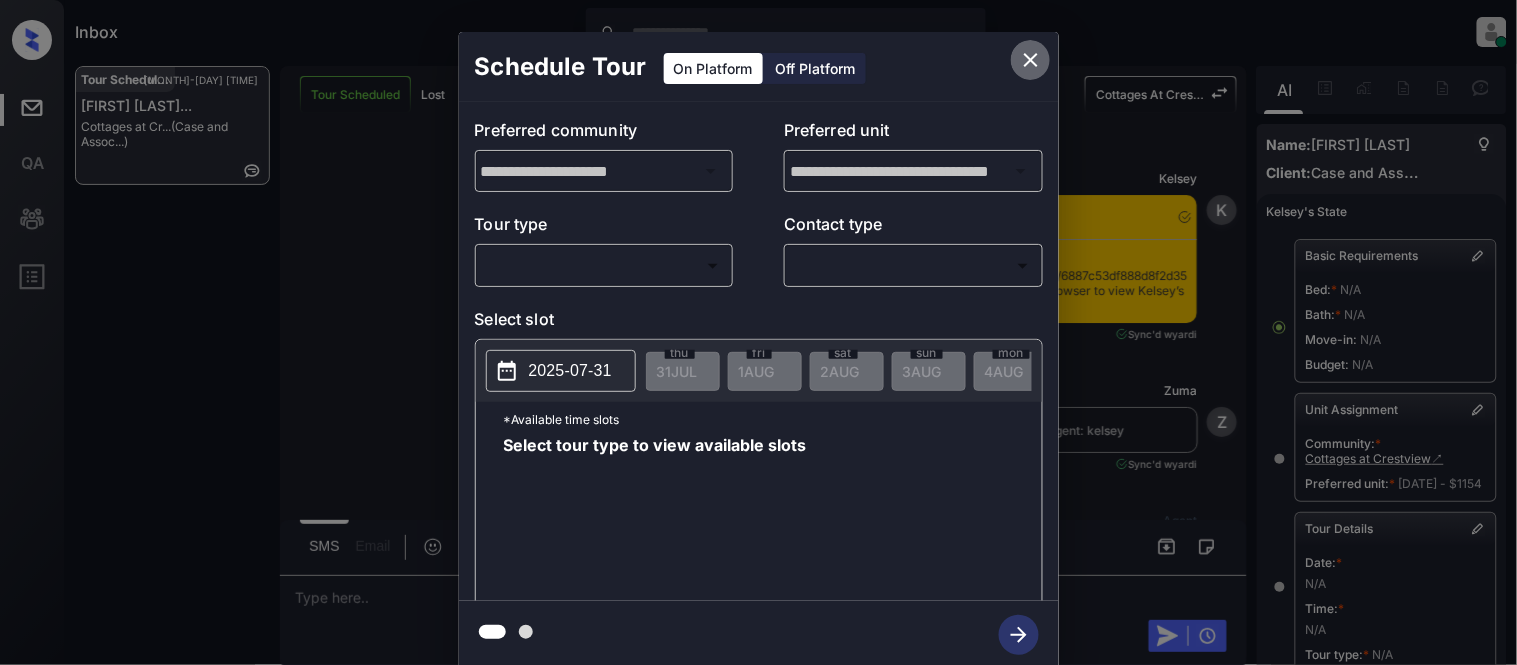 click 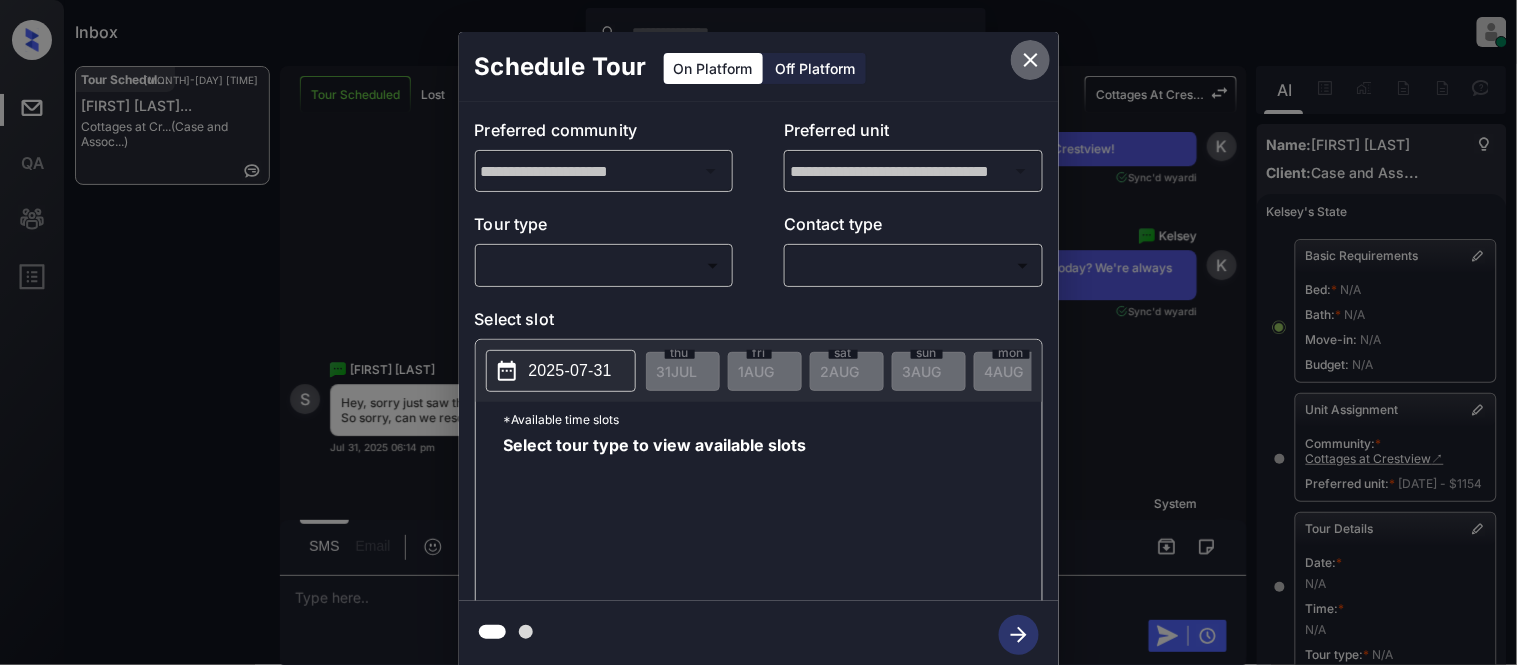 scroll, scrollTop: 333, scrollLeft: 0, axis: vertical 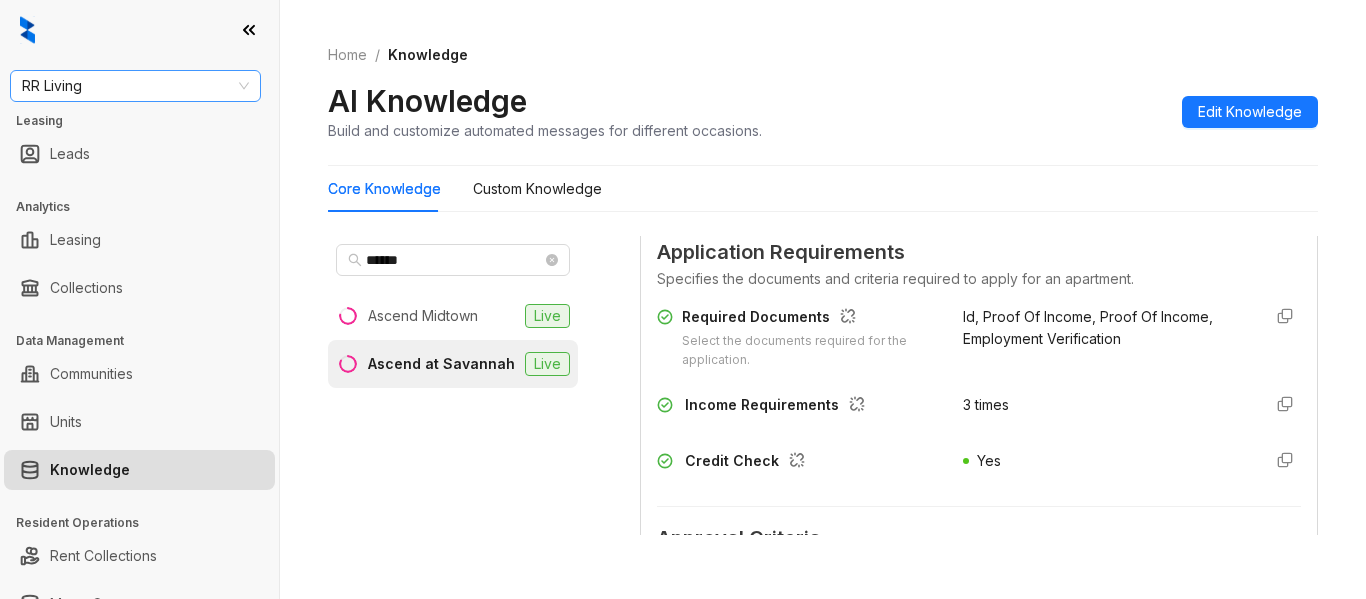 click on "RR Living" at bounding box center (135, 86) 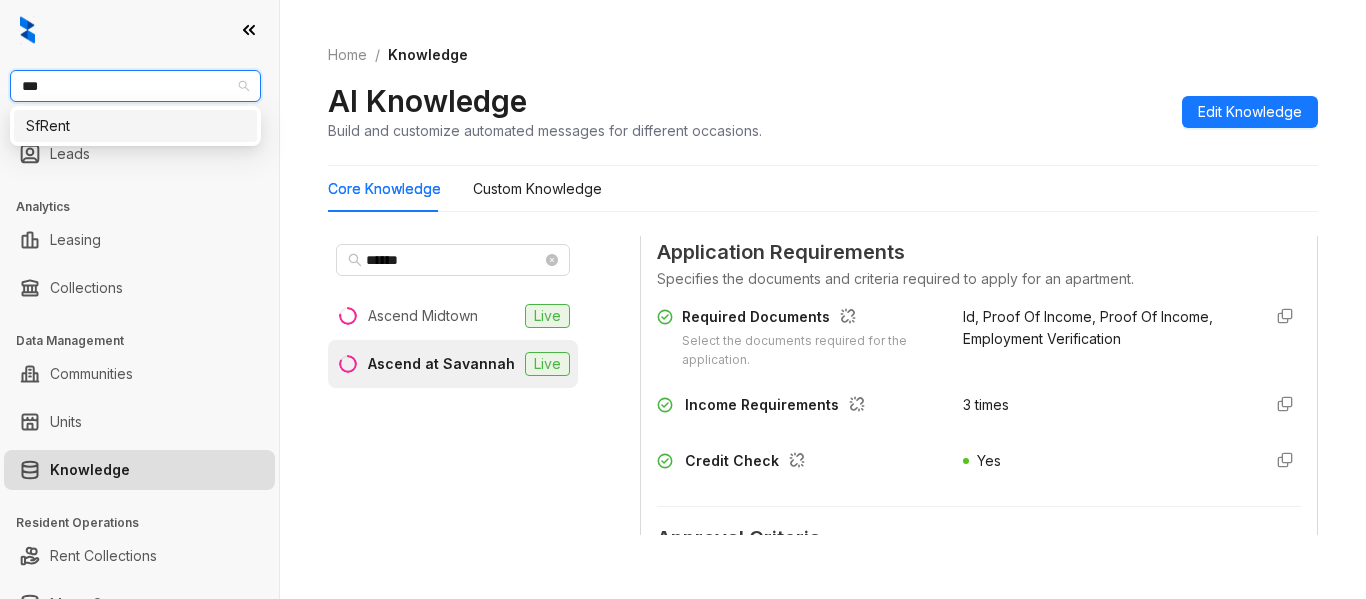type on "****" 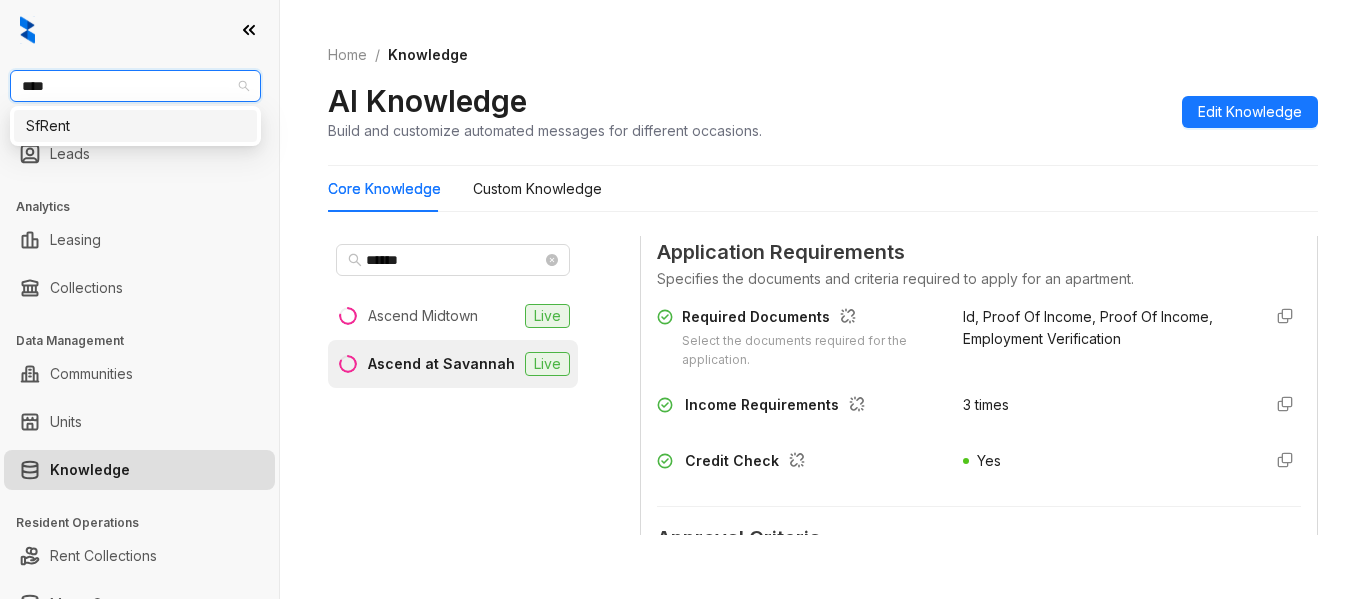click on "SfRent" at bounding box center [135, 126] 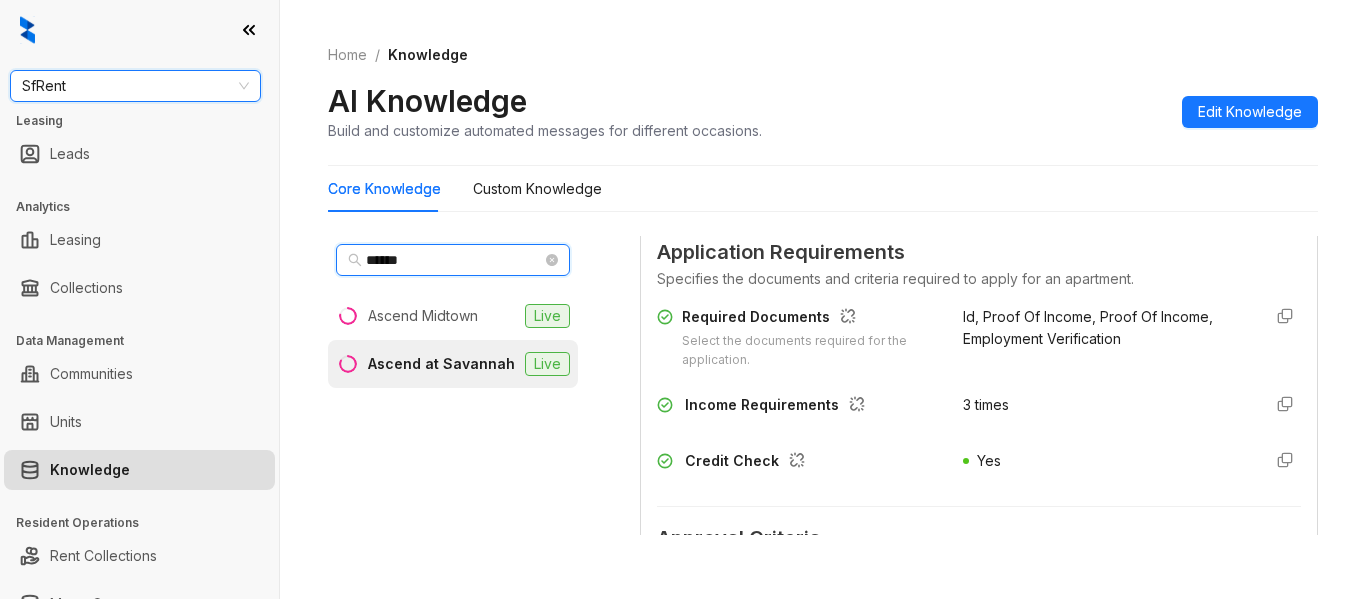 click on "******" at bounding box center (454, 260) 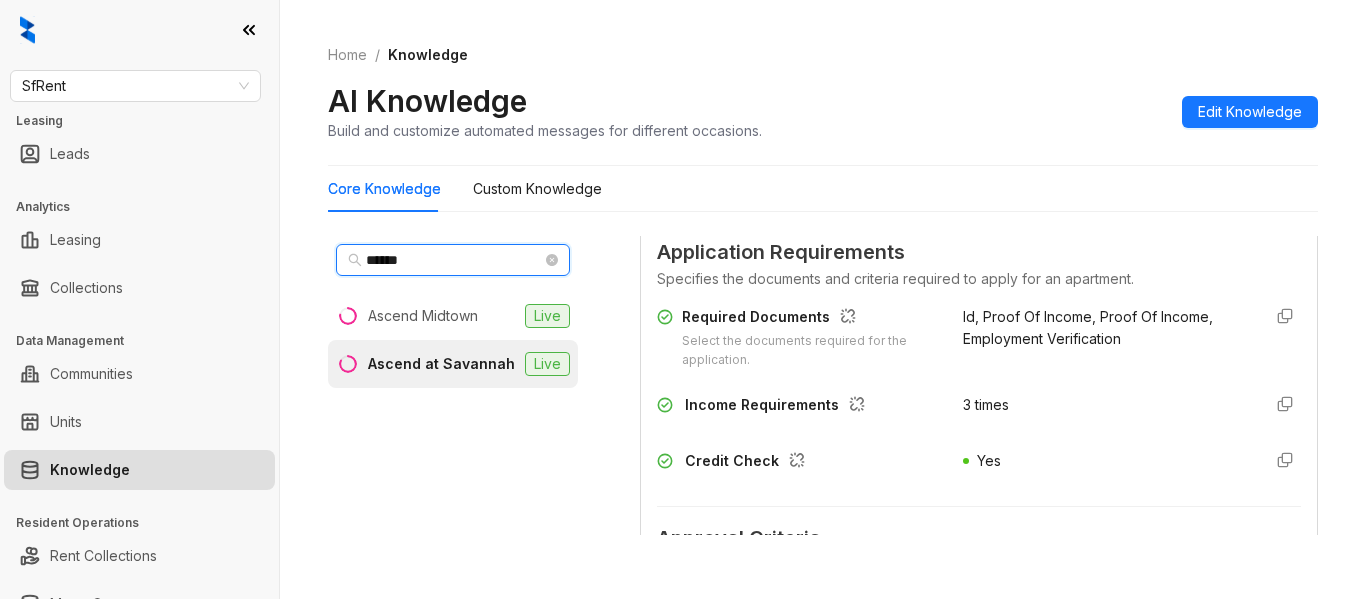 drag, startPoint x: 423, startPoint y: 257, endPoint x: 292, endPoint y: 248, distance: 131.30879 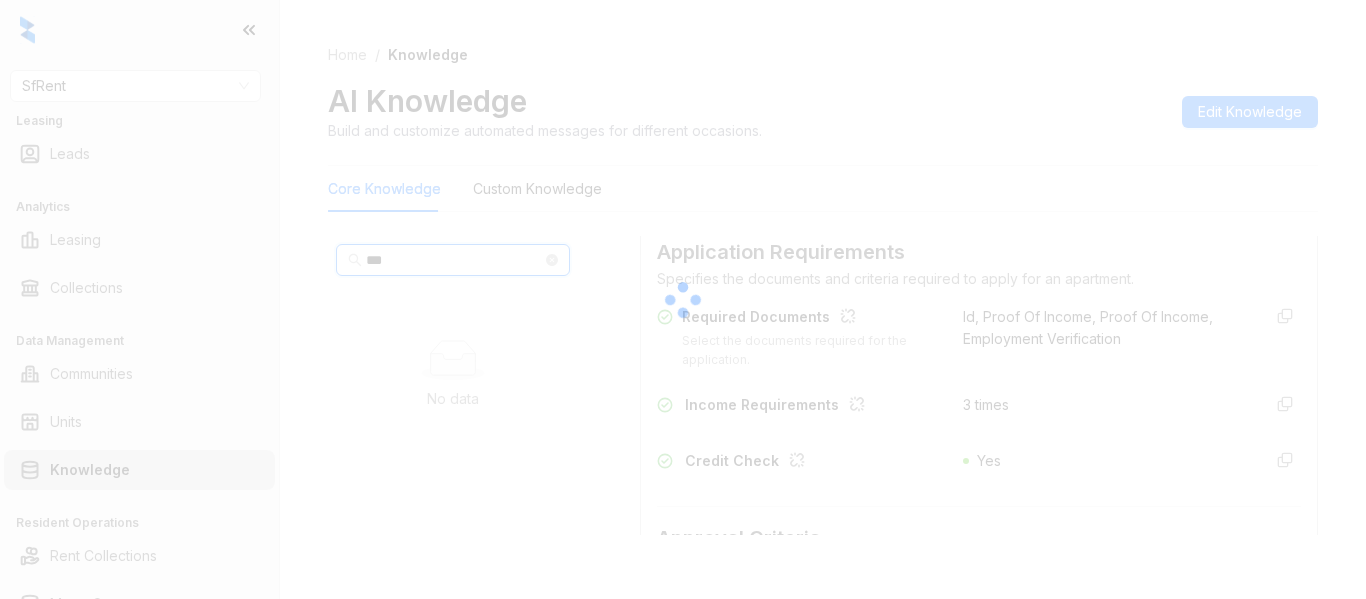 type on "***" 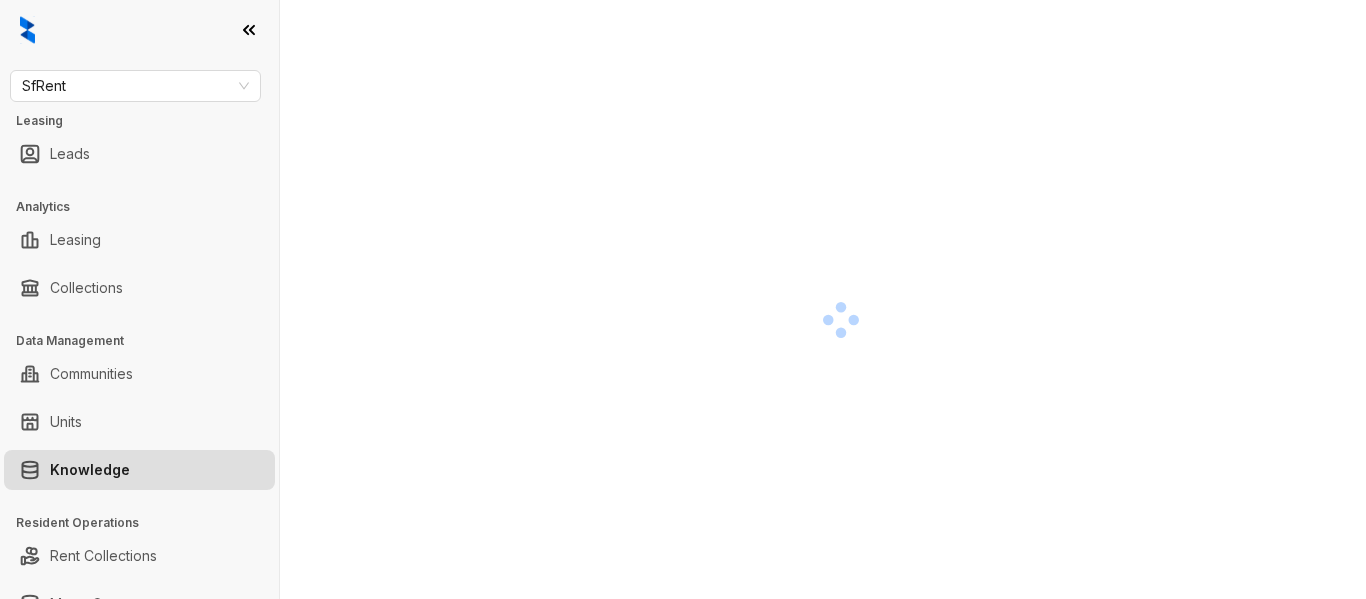 scroll, scrollTop: 0, scrollLeft: 0, axis: both 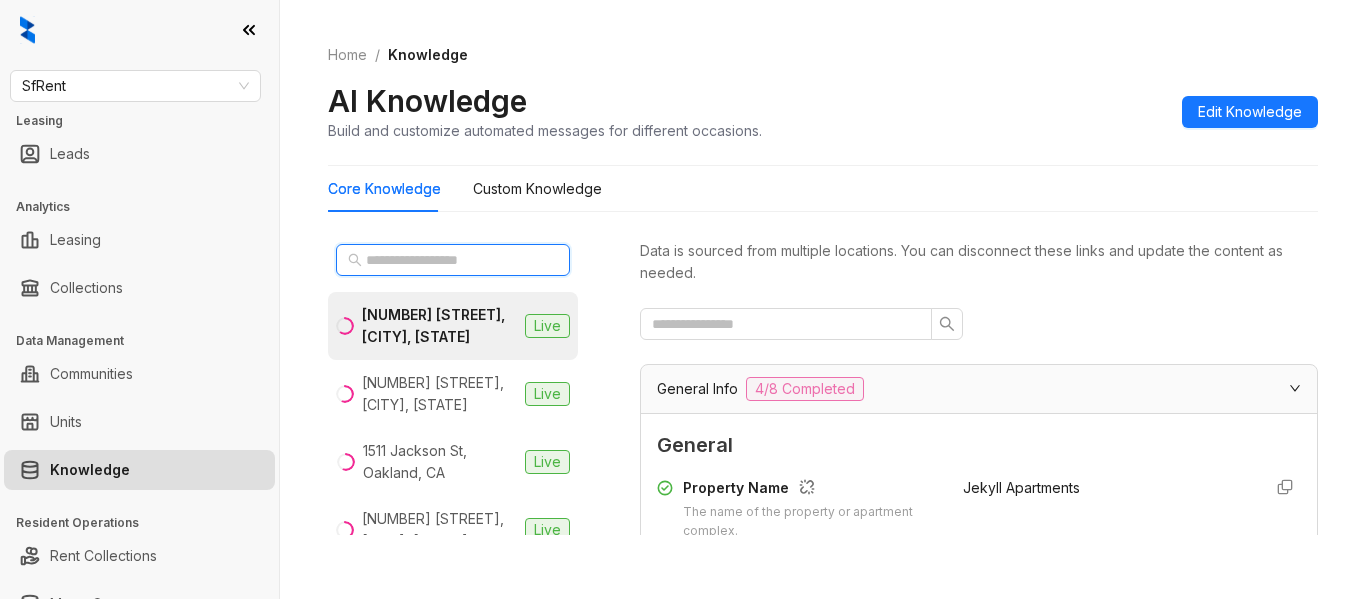 click at bounding box center (454, 260) 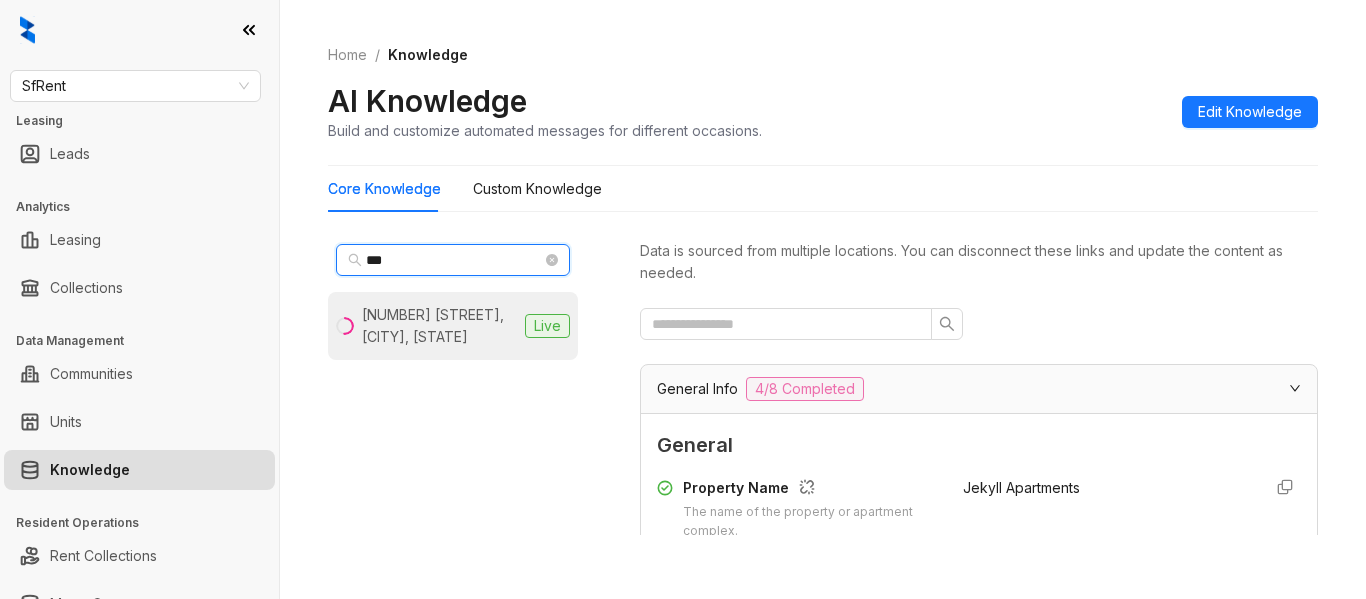 type on "***" 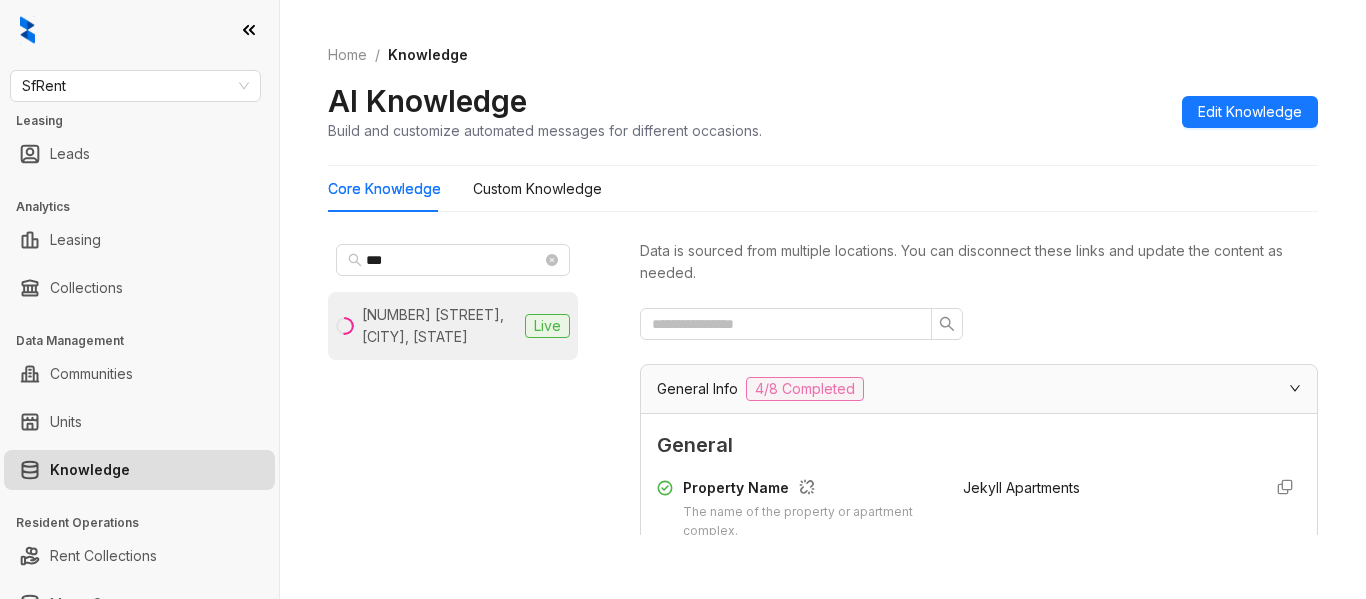 click on "[NUMBER] [STREET], [CITY], [STATE]" at bounding box center (439, 326) 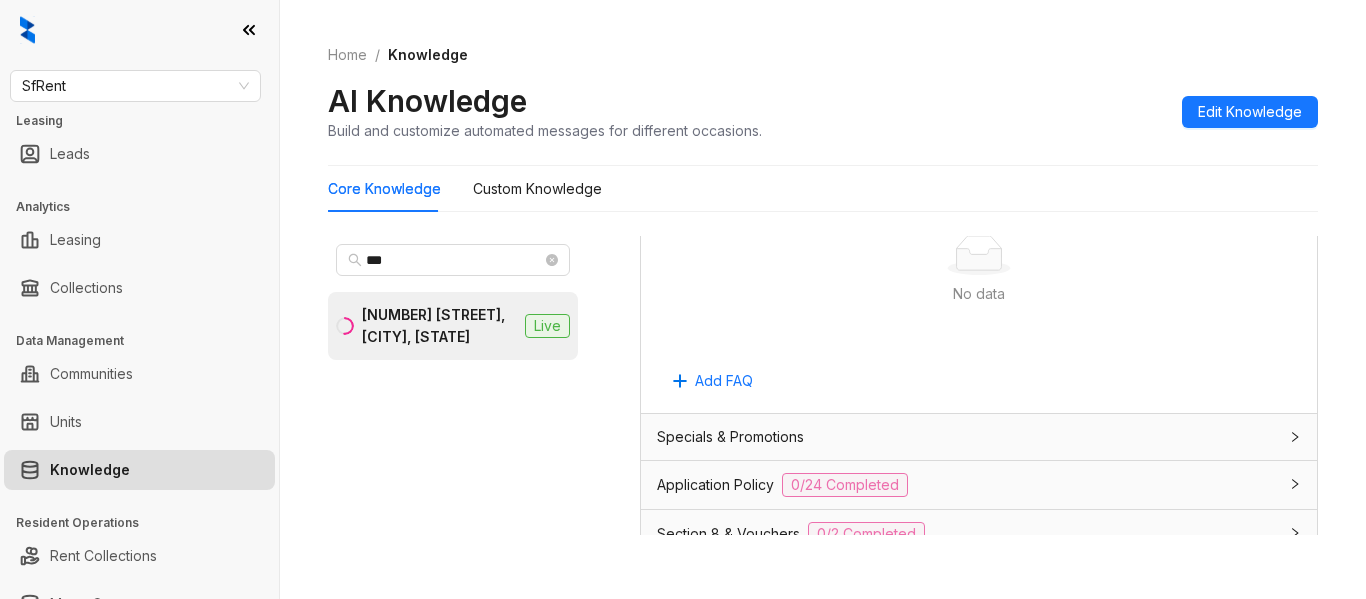 scroll, scrollTop: 1300, scrollLeft: 0, axis: vertical 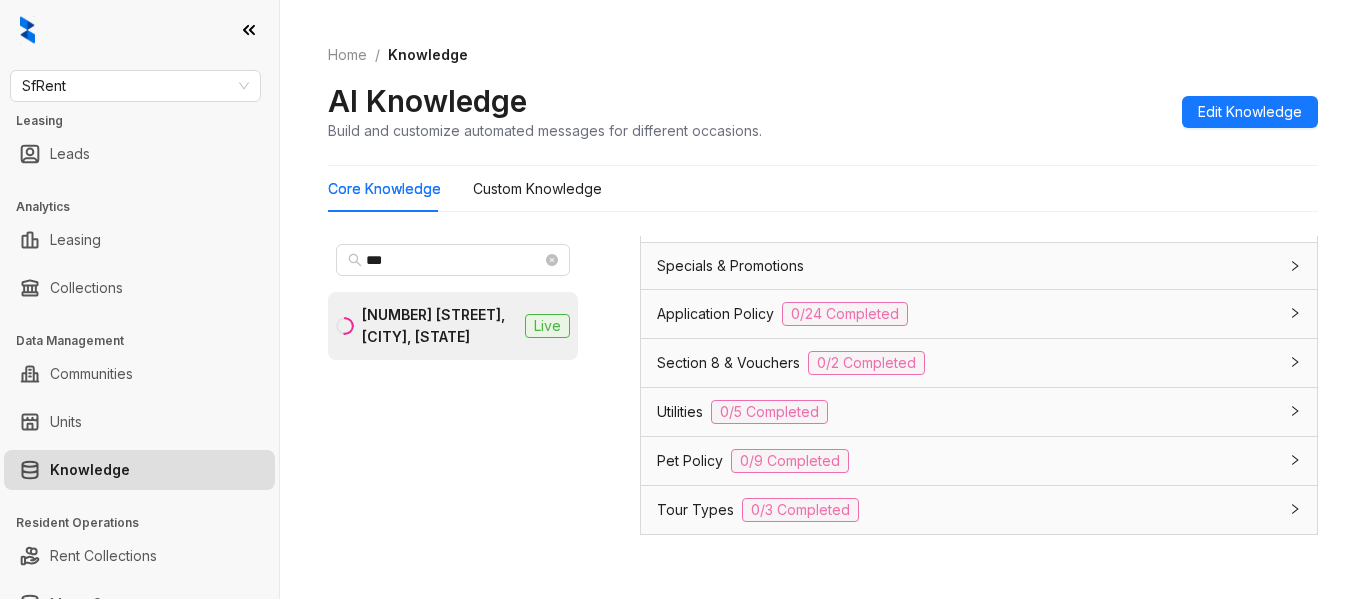 drag, startPoint x: 709, startPoint y: 409, endPoint x: 743, endPoint y: 404, distance: 34.36568 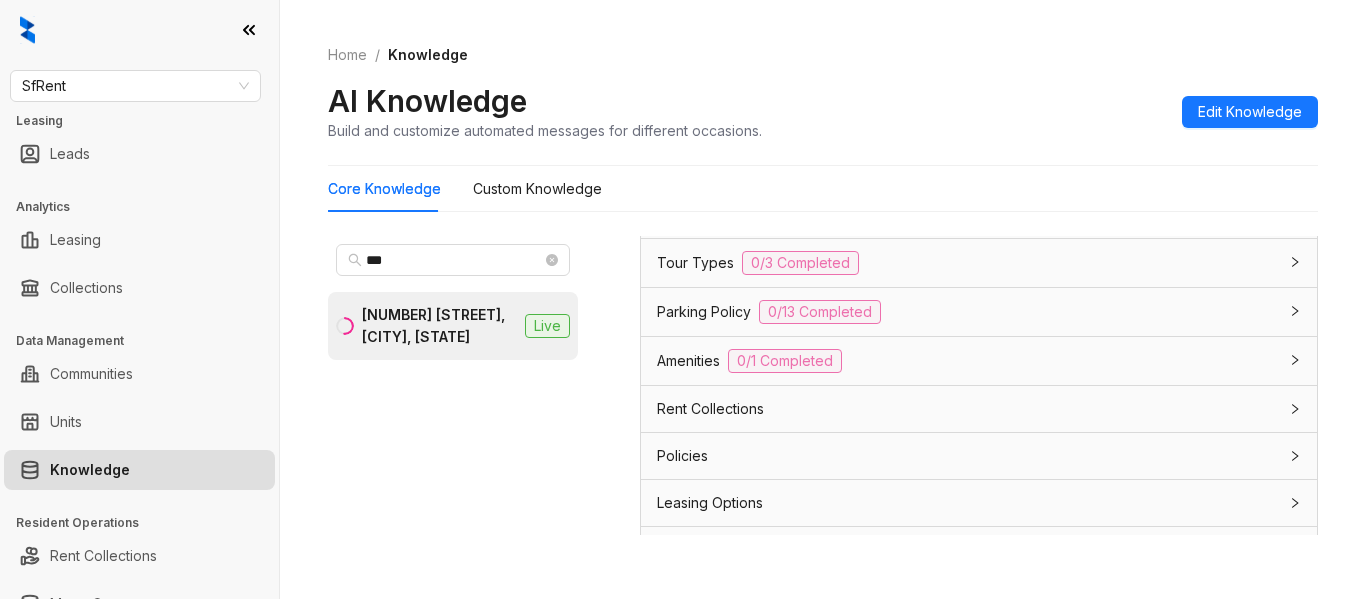 scroll, scrollTop: 2193, scrollLeft: 0, axis: vertical 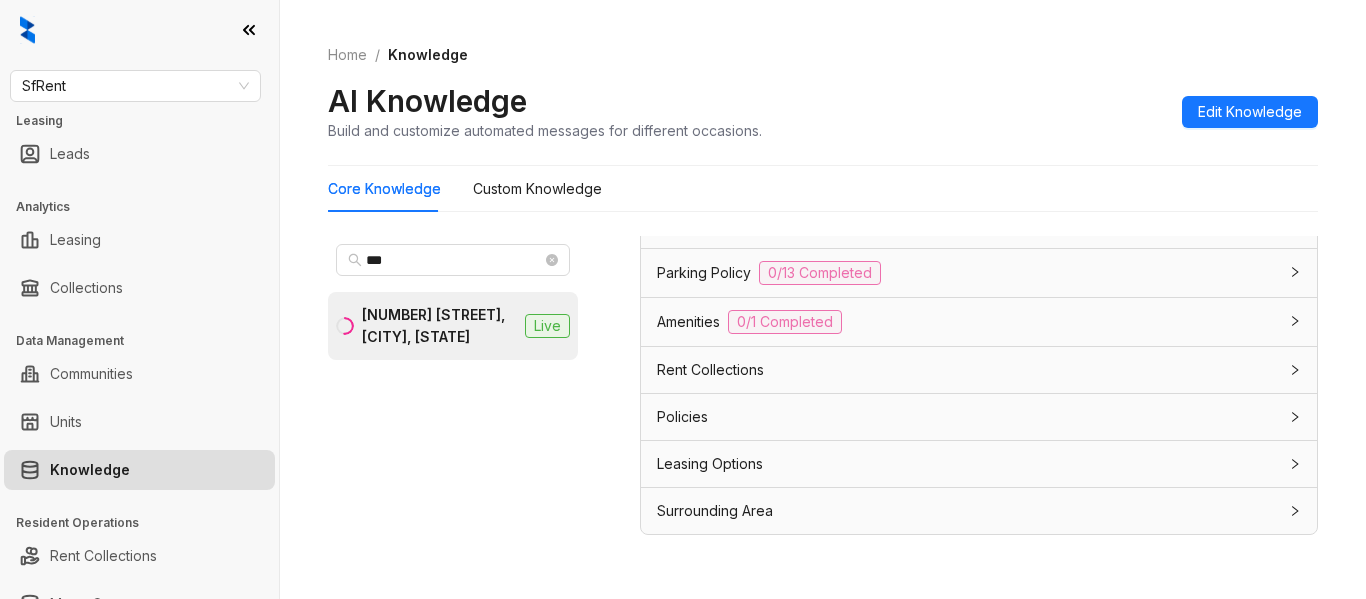click on "Amenities" at bounding box center (688, 322) 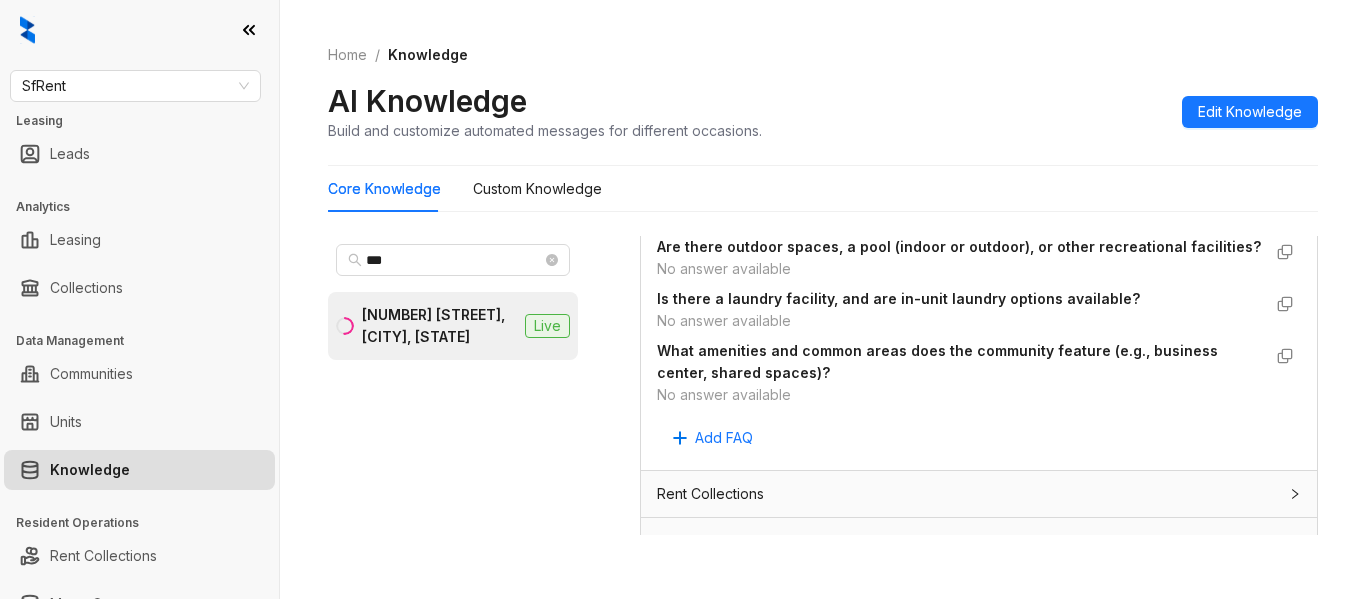 scroll, scrollTop: 2593, scrollLeft: 0, axis: vertical 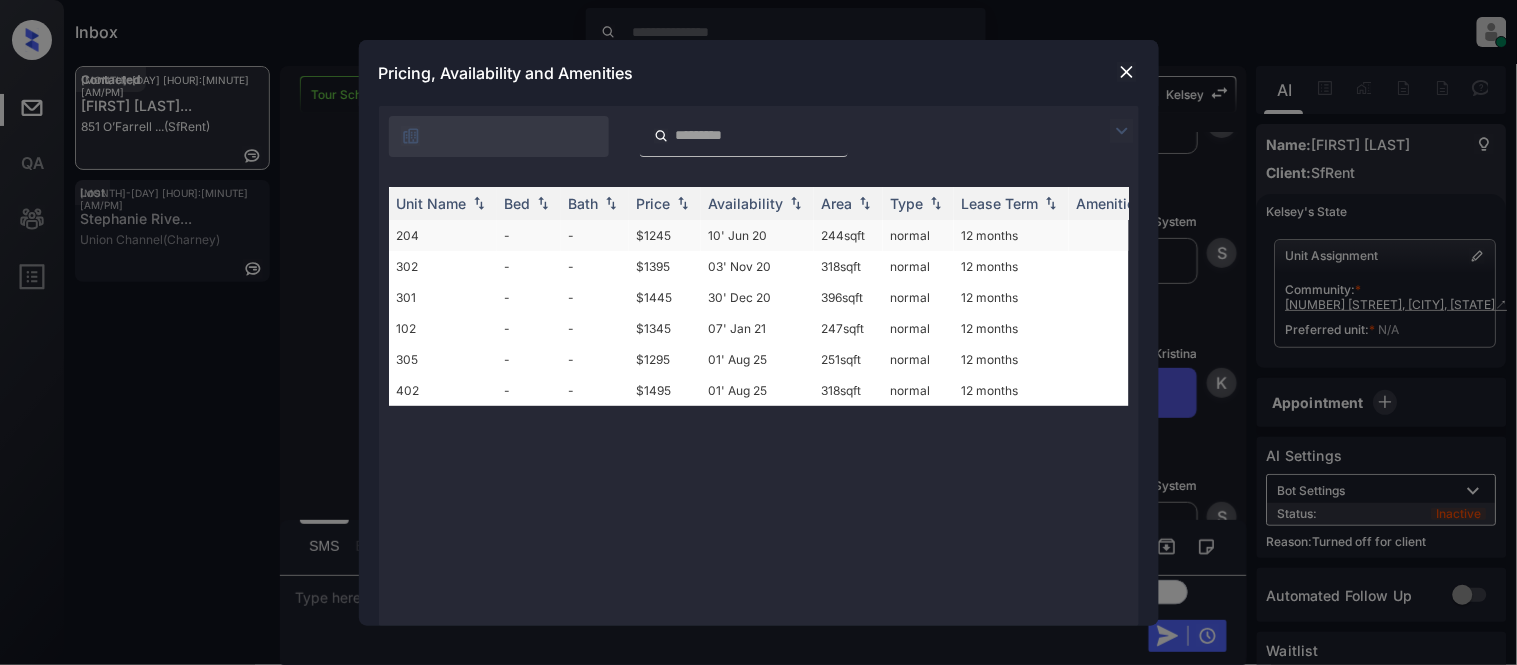 click on "10' Jun 20" at bounding box center [757, 235] 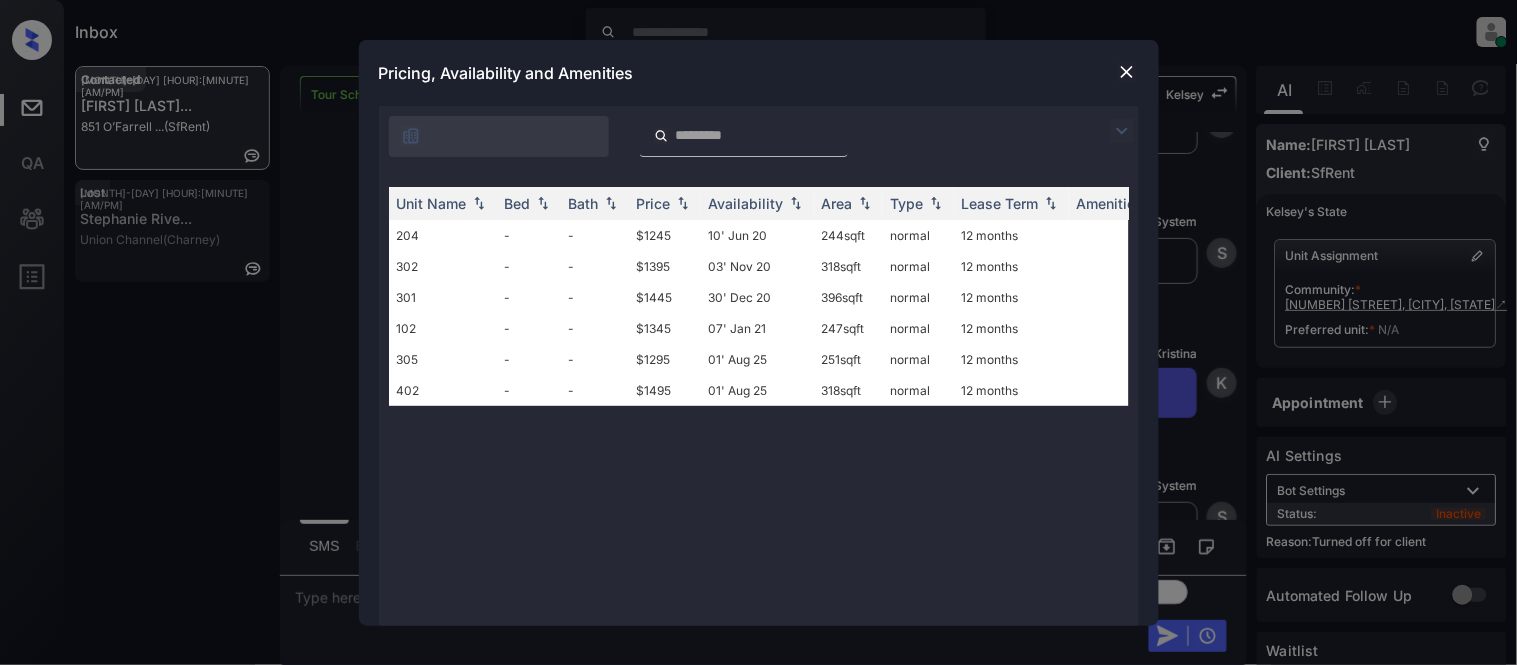 click at bounding box center (1127, 72) 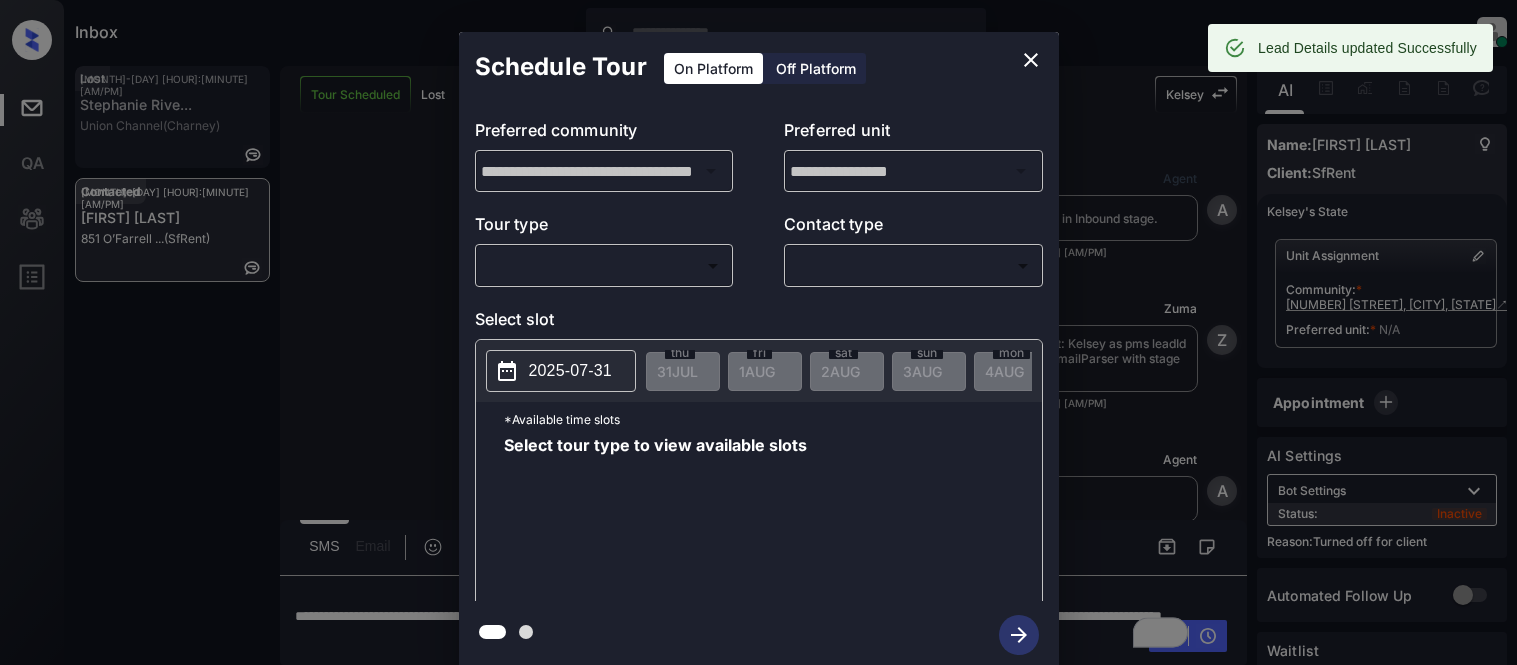 click on "Off Platform" at bounding box center [816, 68] 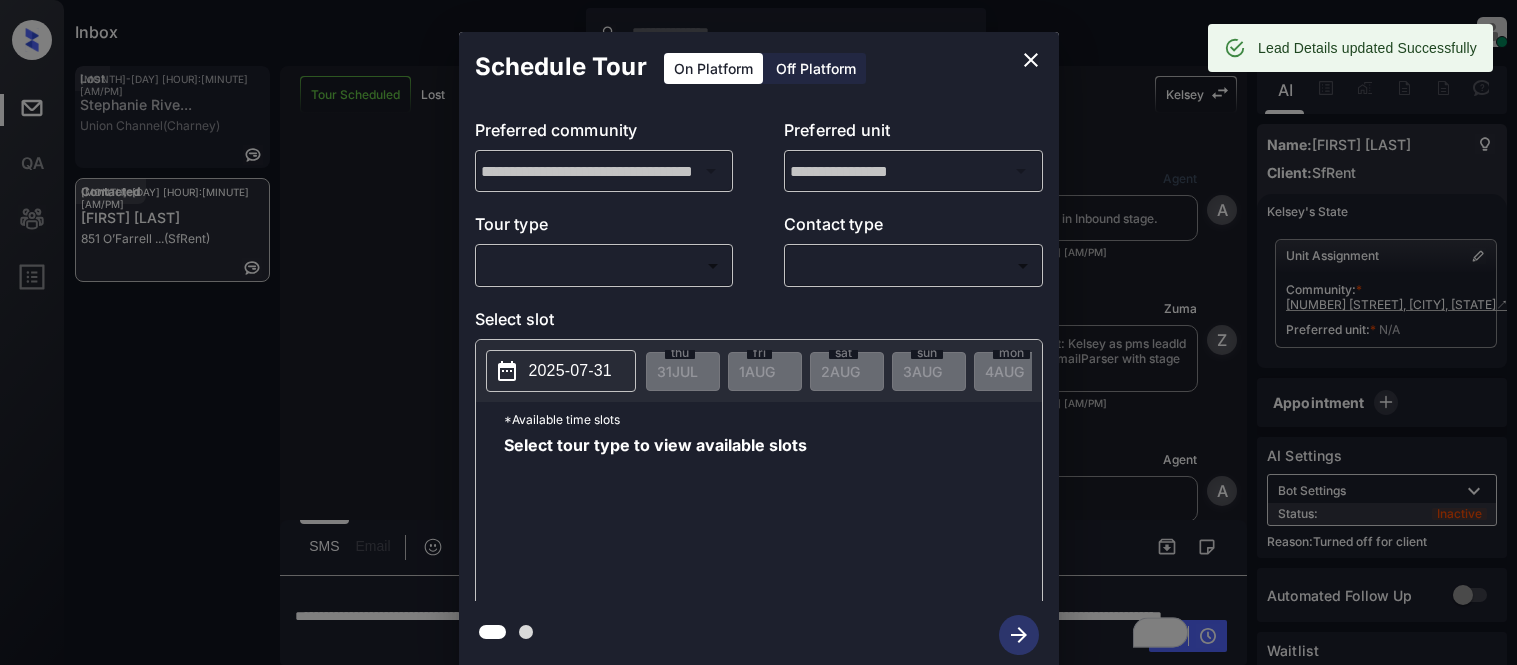 scroll, scrollTop: 0, scrollLeft: 0, axis: both 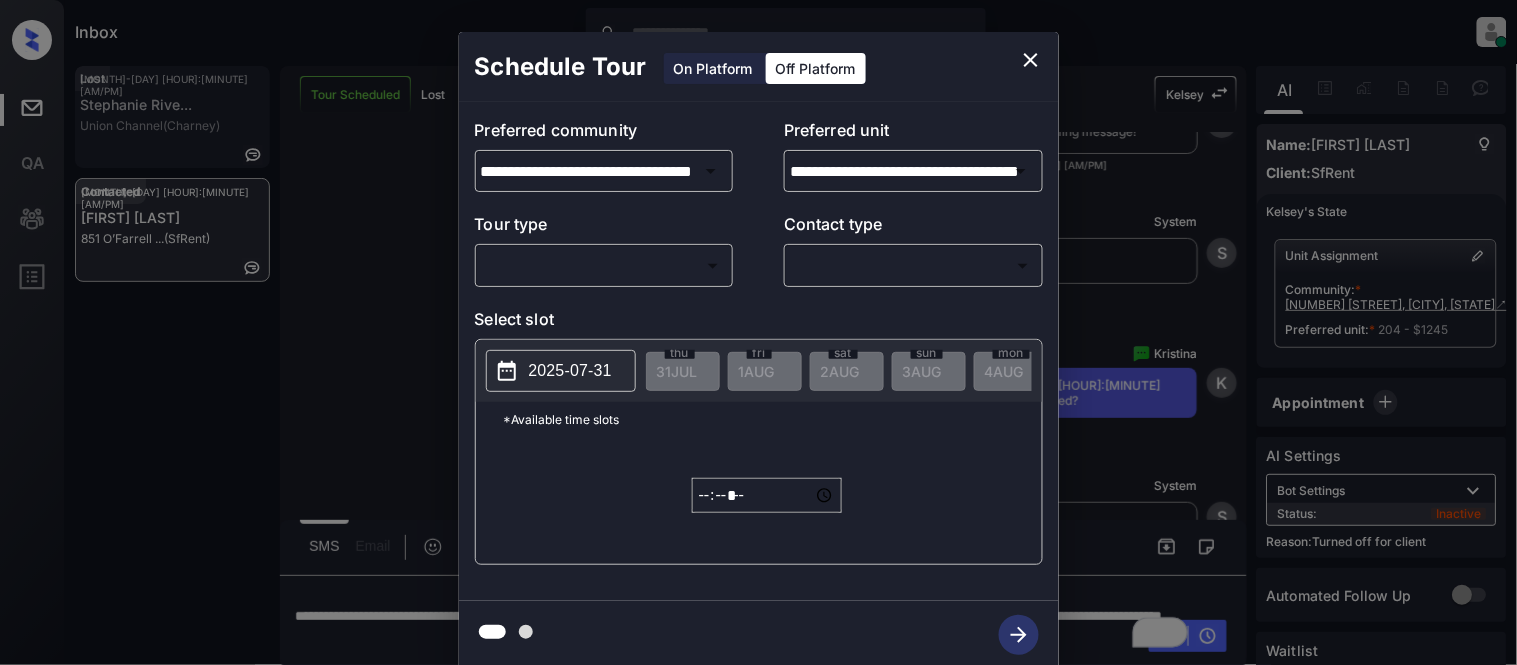 click on "**********" at bounding box center [913, 171] 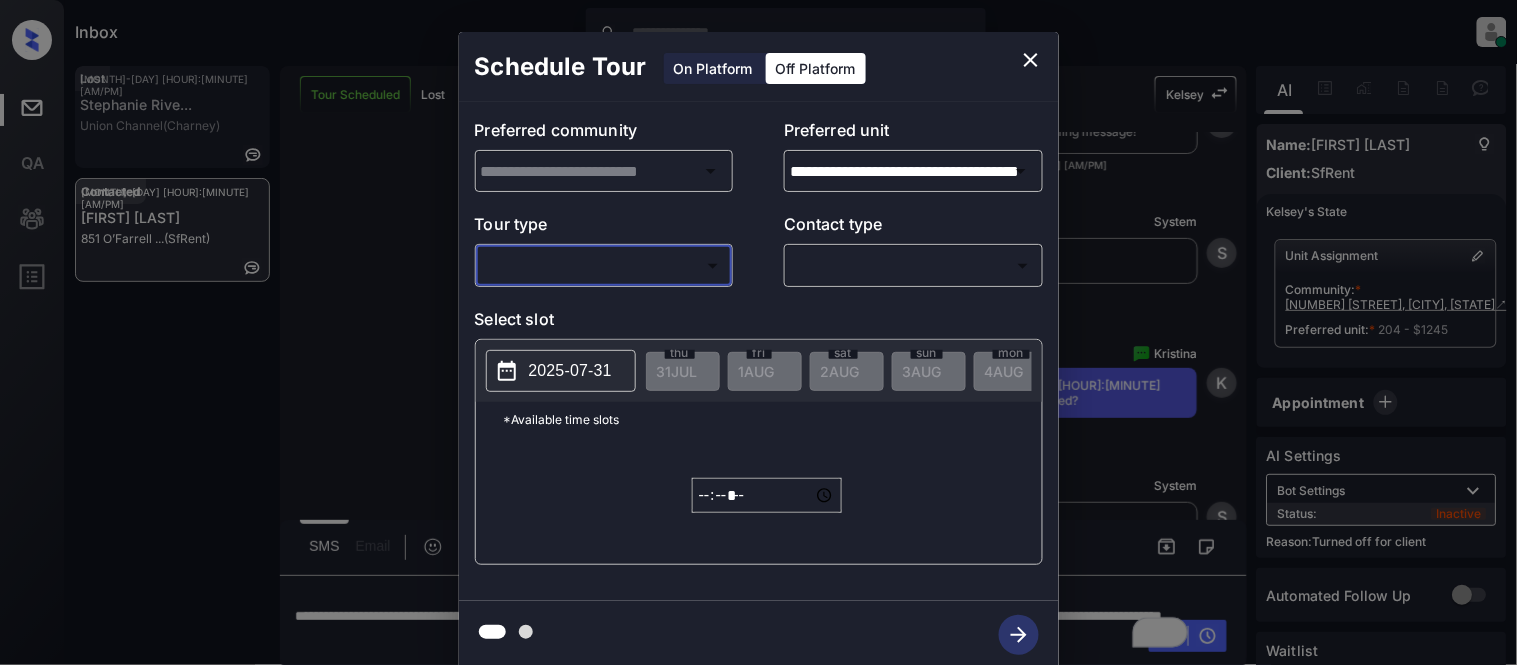 type on "**********" 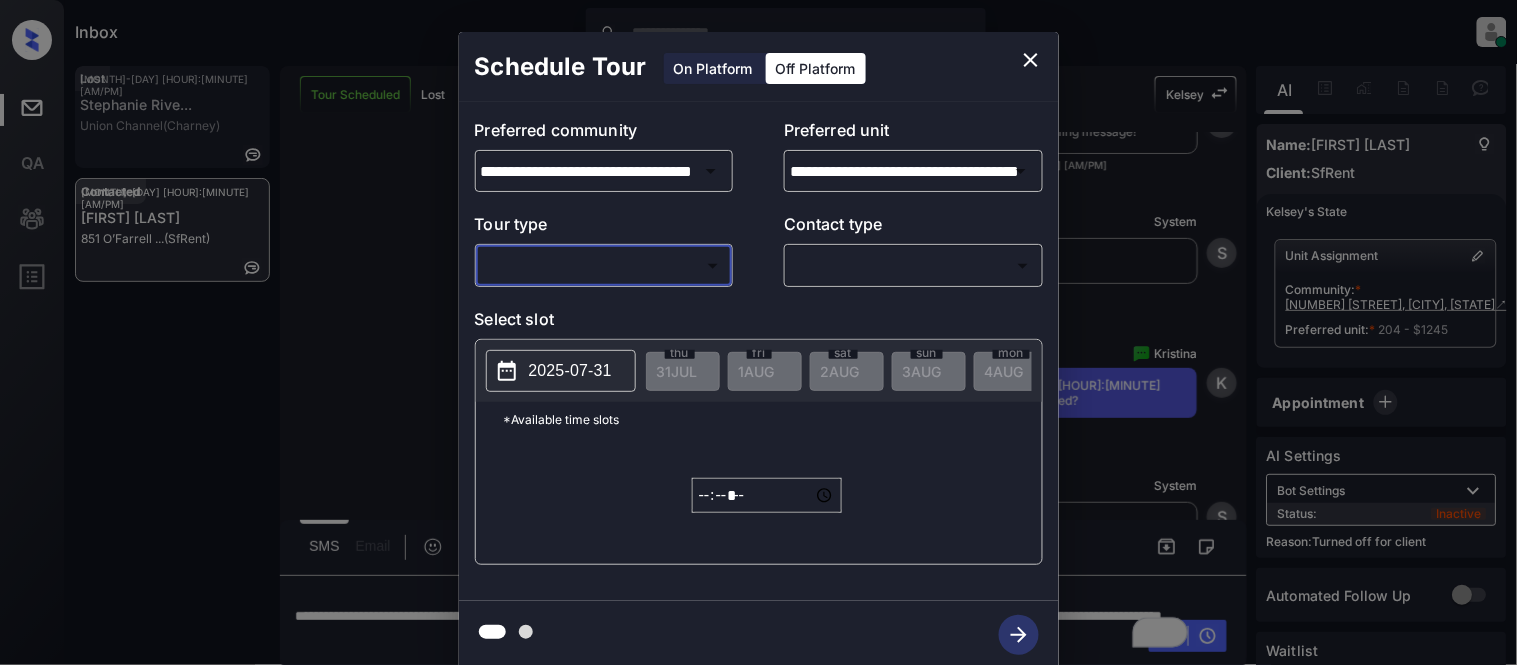 click on "Inbox Kristina Cataag Online Set yourself   offline Set yourself   on break Profile Switch to  light  mode Sign out Lost Jul-31 06:37 pm   Stephanie Rive... Union Channel  (Charney) Contacted Jul-31 06:45 pm   Denilson Tenor... [NUMBER] [STREET] ...  (SfRent) Tour Scheduled Lost Lead Sentiment: Angry Upon sliding the acknowledgement:  Lead will move to lost stage. * ​ SMS and call option will be set to opt out. AFM will be turned off for the lead. Kelsey New Message Agent Lead created via emailParser in Inbound stage. Jul 31, 2025 06:19 pm A New Message Zuma Lead transfer skipped to agent: Kelsey as pms leadId does not exists for leadType emailParser with stage Inbound Jul 31, 2025 06:19 pm Z New Message Agent AFM Request sent to Kelsey. Jul 31, 2025 06:19 pm A New Message Agent Notes Note: Structured Note:
Move In Date: 2025-08-01
ILS Note:
I'm interested in your property and would like to move forward. Can you send me an application for this property? Jul 31, 2025 06:19 pm A New Message Kelsey K Kelsey K" at bounding box center [758, 332] 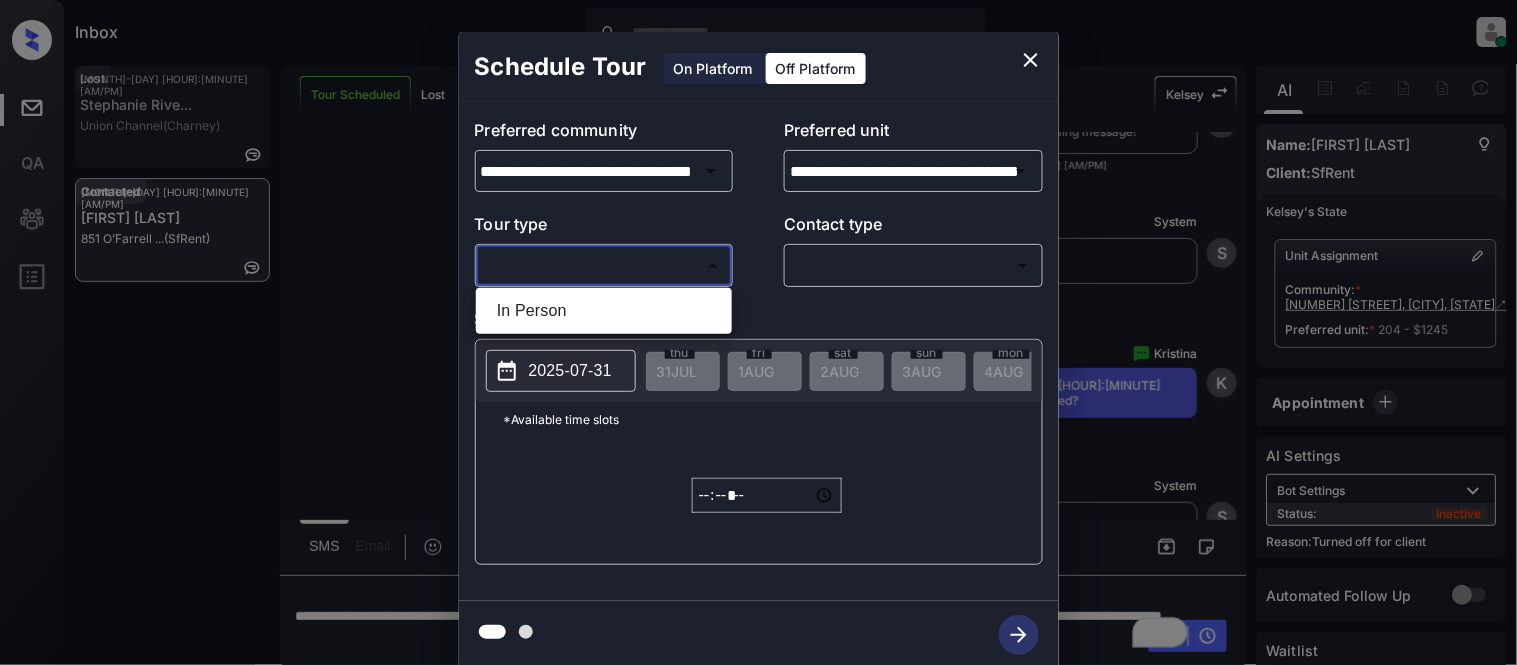 click on "In Person" at bounding box center (604, 311) 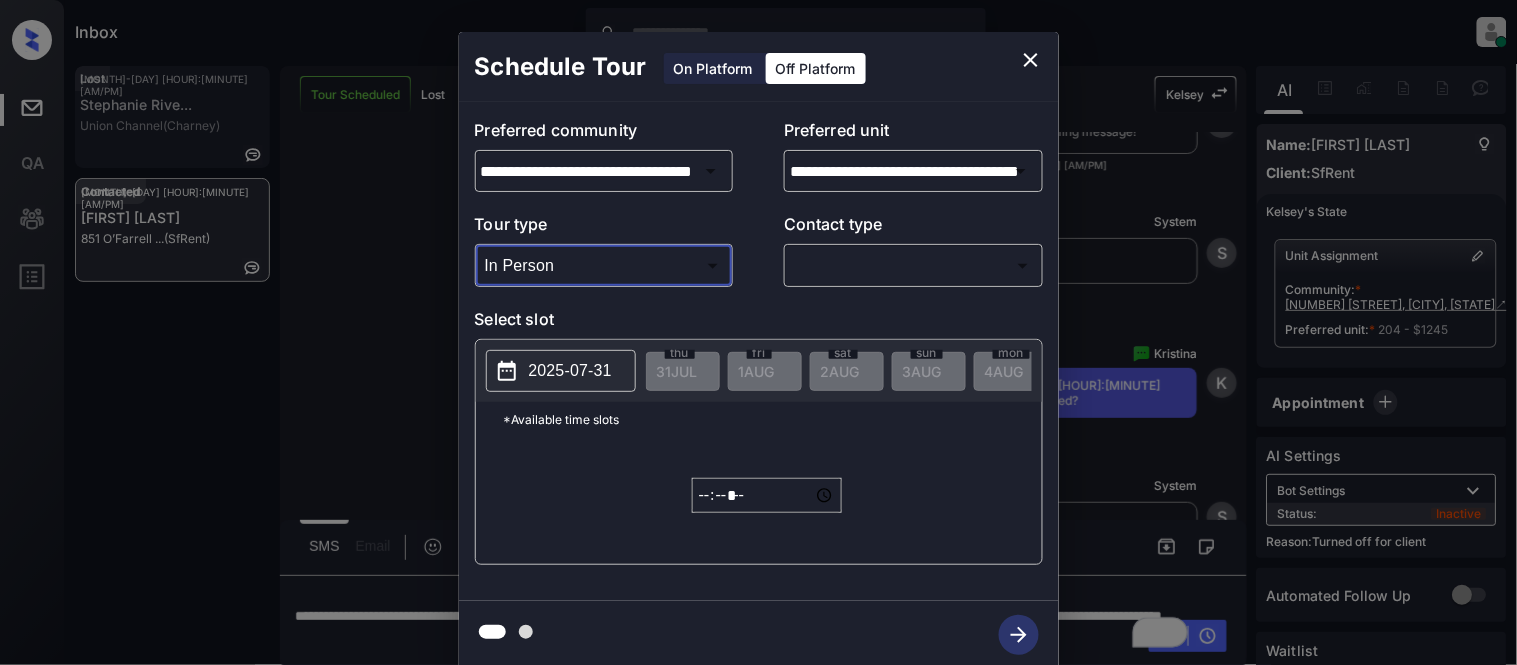click on "Inbox Kristina Cataag Online Set yourself   offline Set yourself   on break Profile Switch to  light  mode Sign out Lost Jul-31 06:37 pm   Stephanie Rive... Union Channel  (Charney) Contacted Jul-31 06:45 pm   Denilson Tenor... [NUMBER] [STREET] ...  (SfRent) Tour Scheduled Lost Lead Sentiment: Angry Upon sliding the acknowledgement:  Lead will move to lost stage. * ​ SMS and call option will be set to opt out. AFM will be turned off for the lead. Kelsey New Message Agent Lead created via emailParser in Inbound stage. Jul 31, 2025 06:19 pm A New Message Zuma Lead transfer skipped to agent: Kelsey as pms leadId does not exists for leadType emailParser with stage Inbound Jul 31, 2025 06:19 pm Z New Message Agent AFM Request sent to Kelsey. Jul 31, 2025 06:19 pm A New Message Agent Notes Note: Structured Note:
Move In Date: 2025-08-01
ILS Note:
I'm interested in your property and would like to move forward. Can you send me an application for this property? Jul 31, 2025 06:19 pm A New Message Kelsey K Kelsey K" at bounding box center [758, 332] 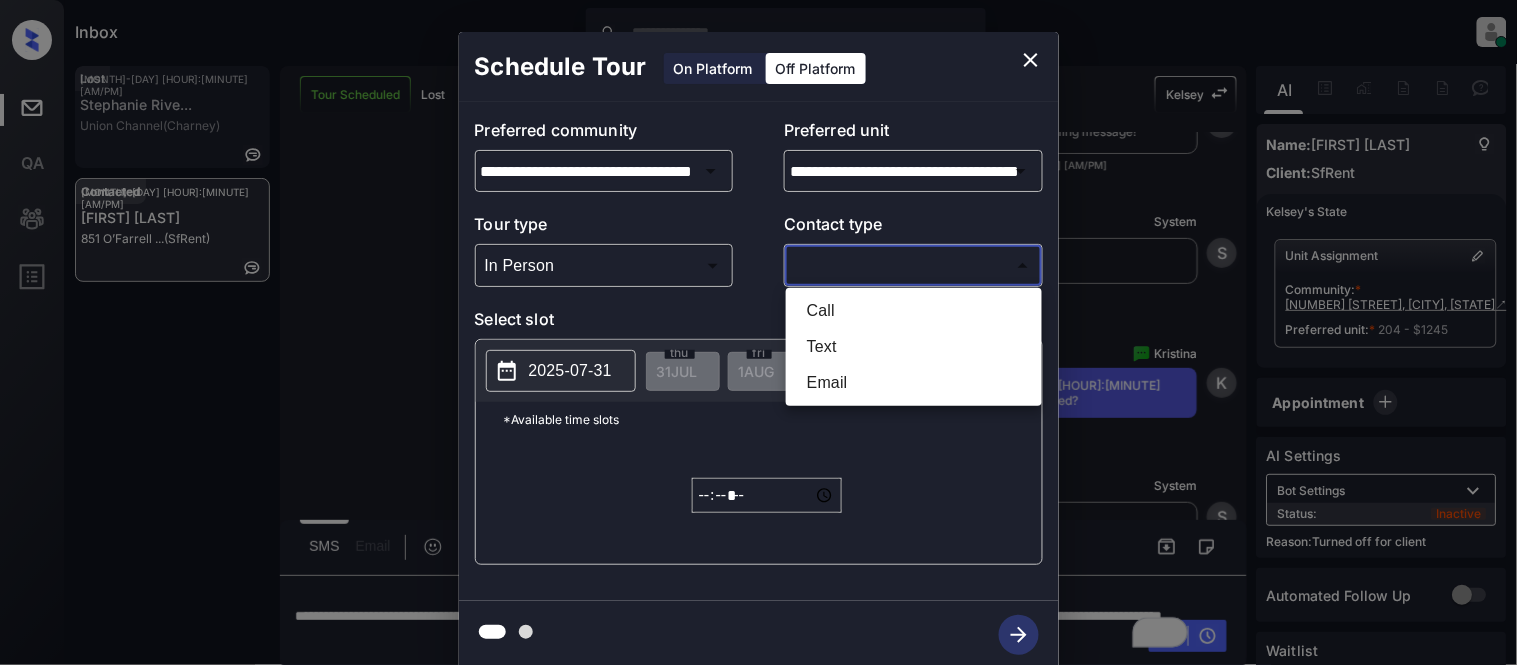 click on "Text" at bounding box center (914, 347) 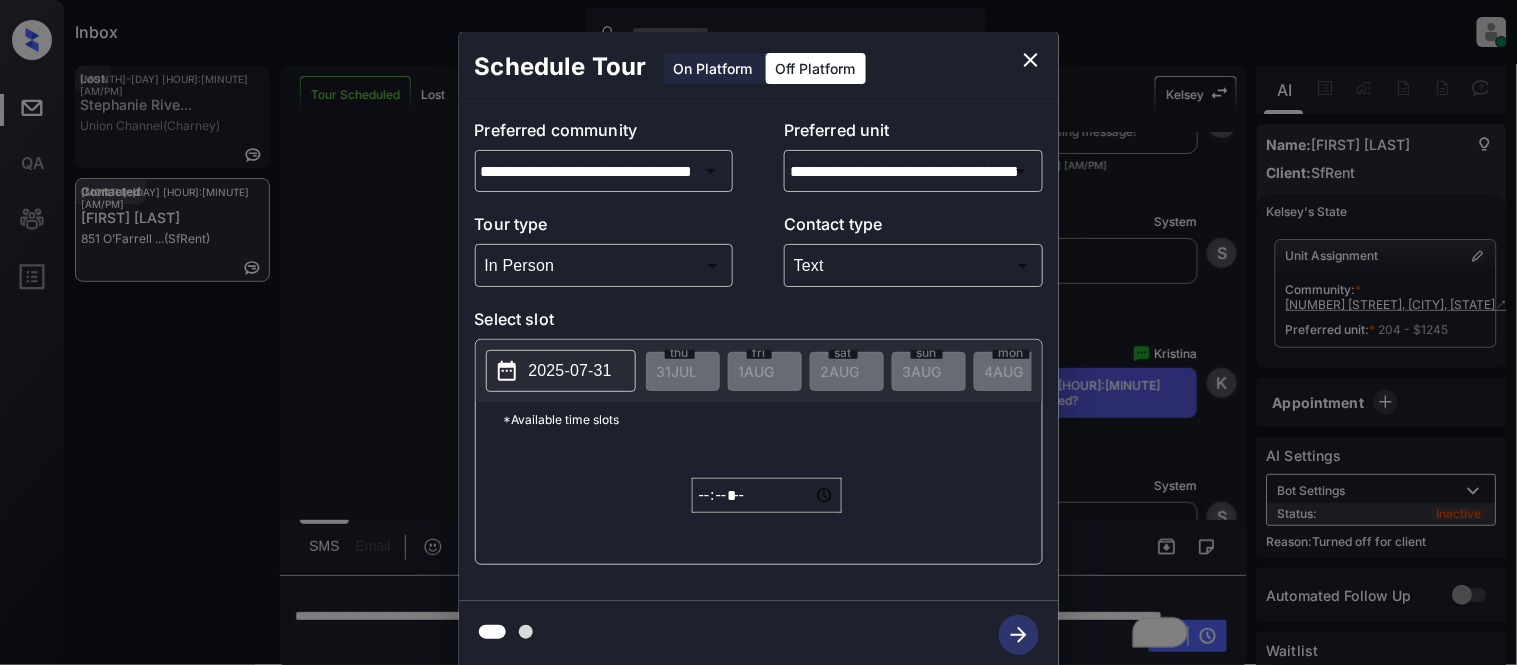 click on "2025-07-31" at bounding box center (570, 371) 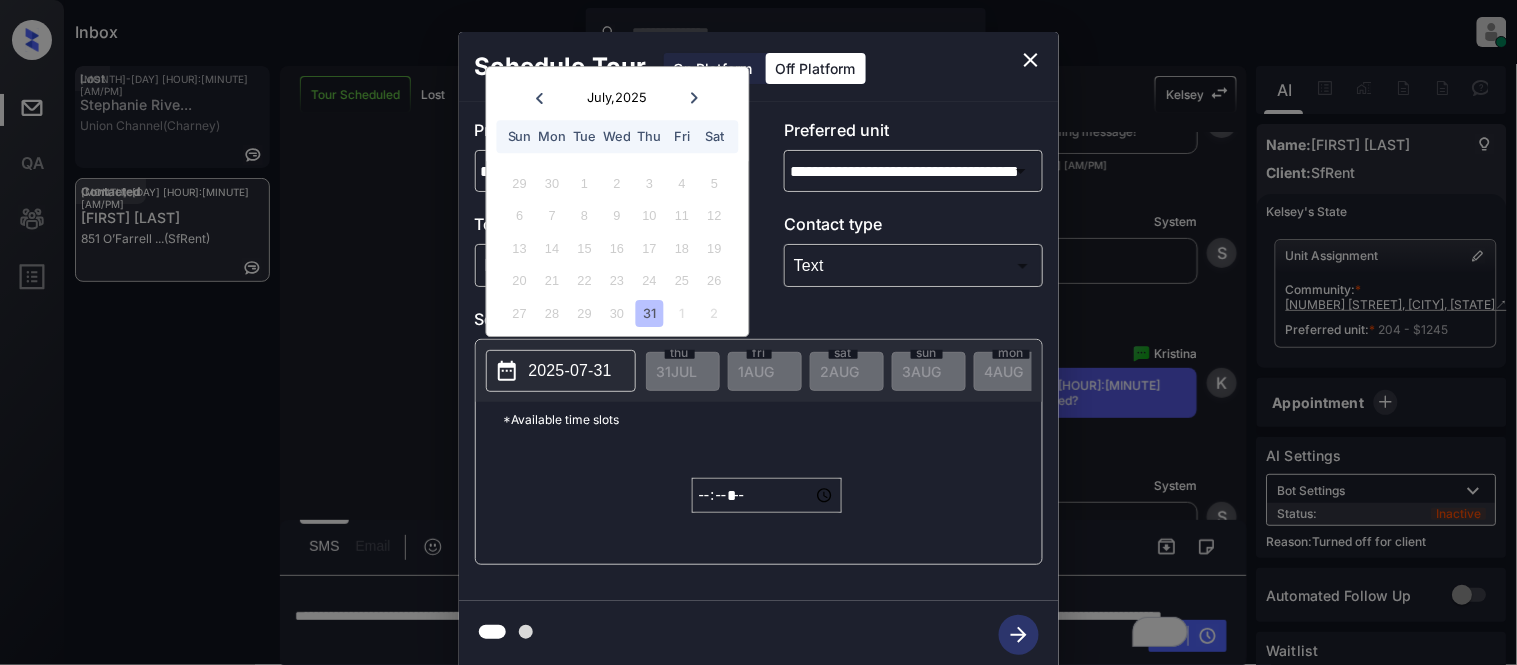 click 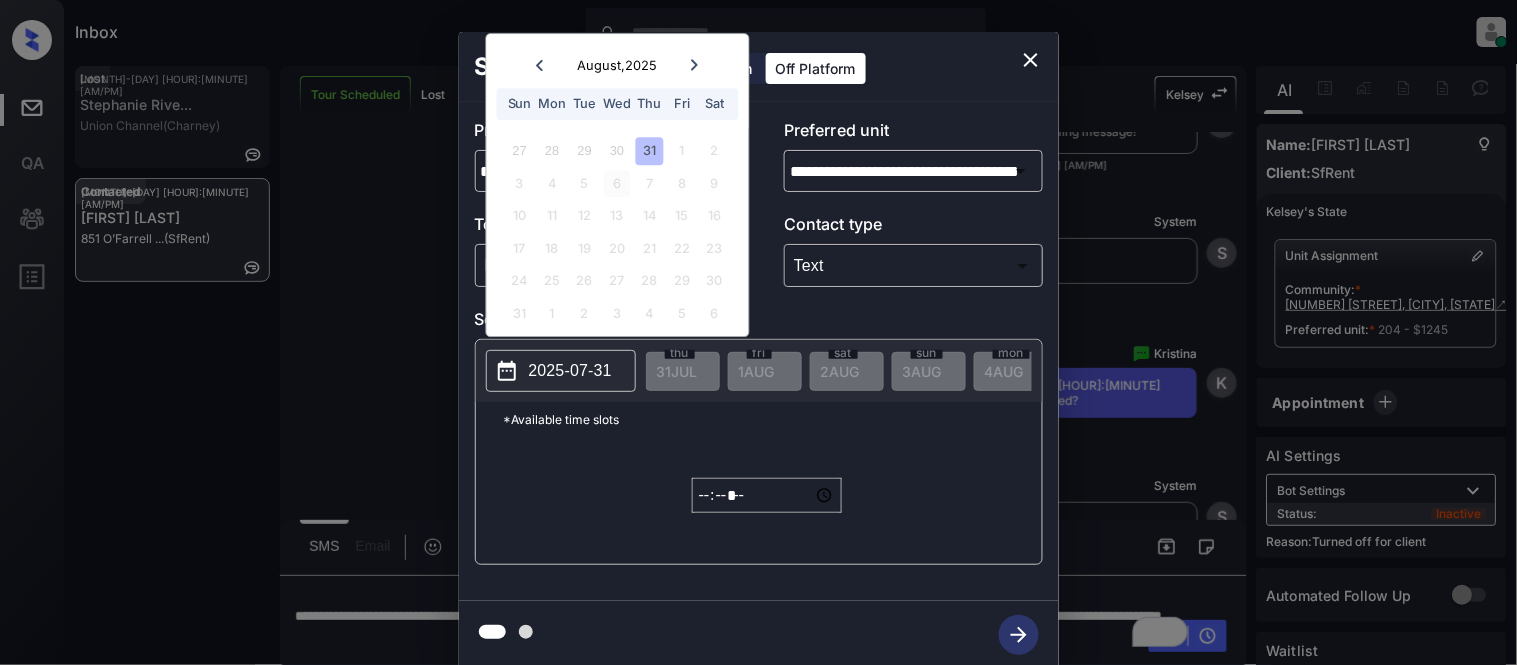 click on "6" at bounding box center [617, 183] 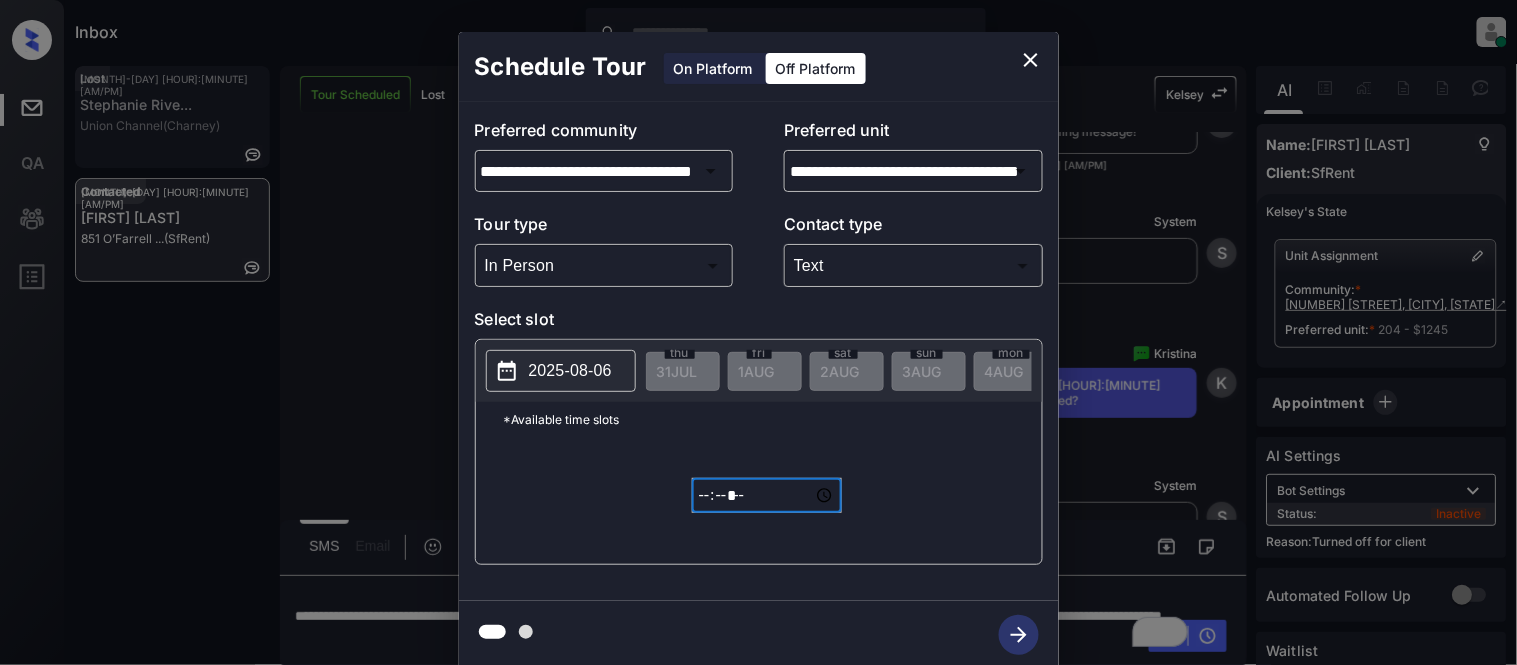 click on "*****" at bounding box center [767, 495] 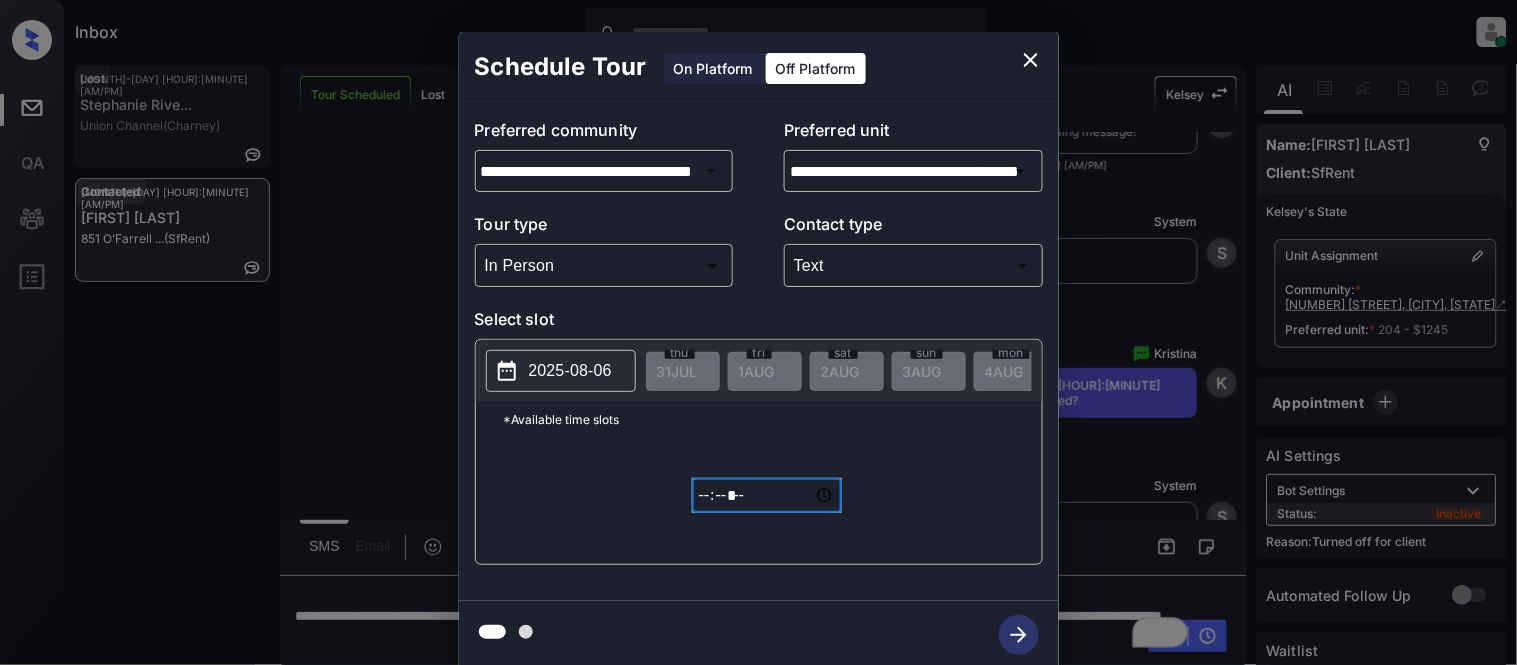 click on "*****" at bounding box center [767, 495] 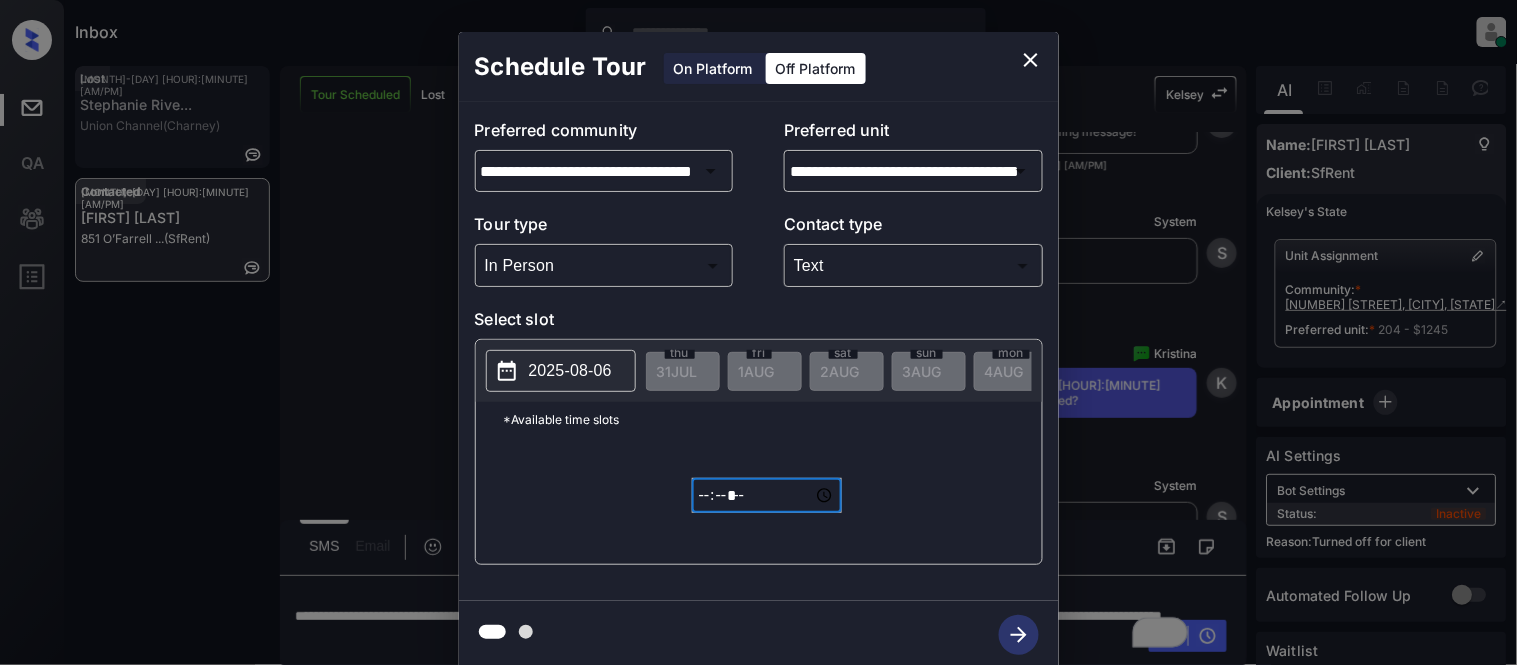 click on "*****" at bounding box center [767, 495] 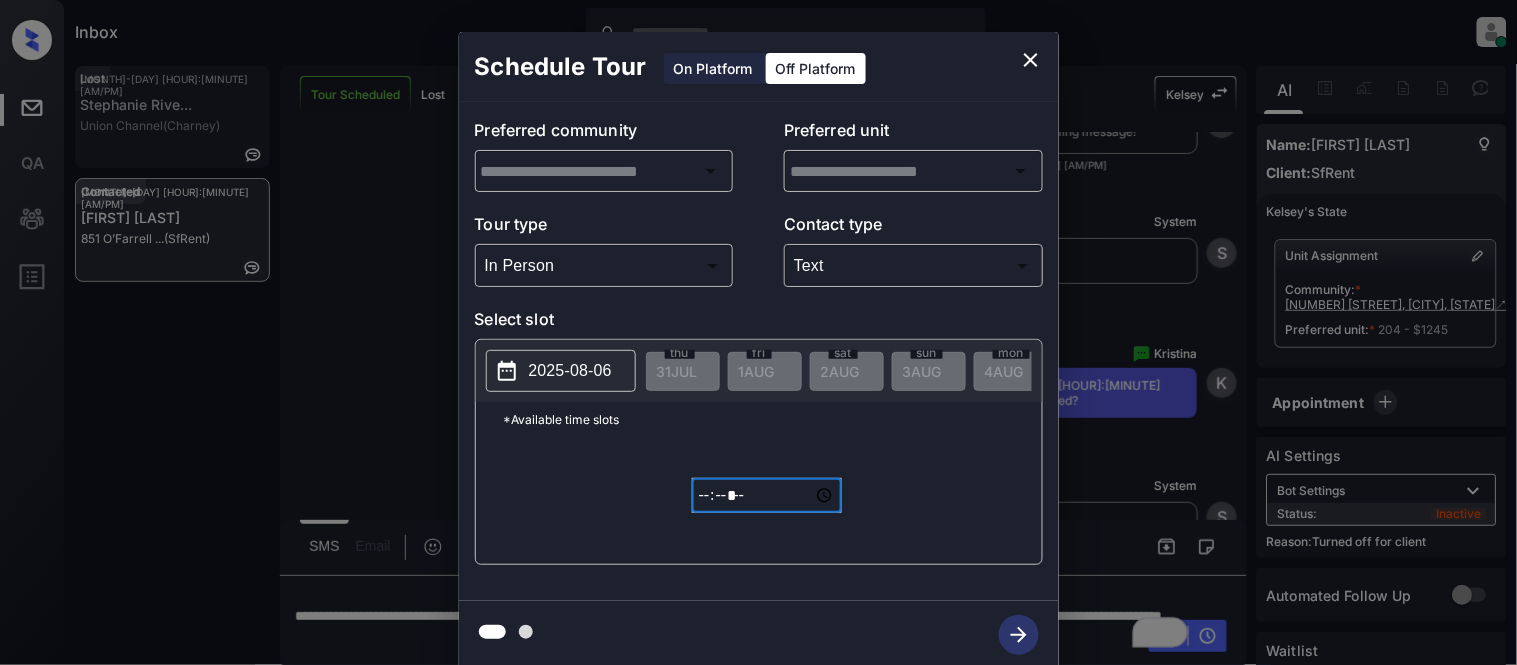 click on "*****" at bounding box center (767, 495) 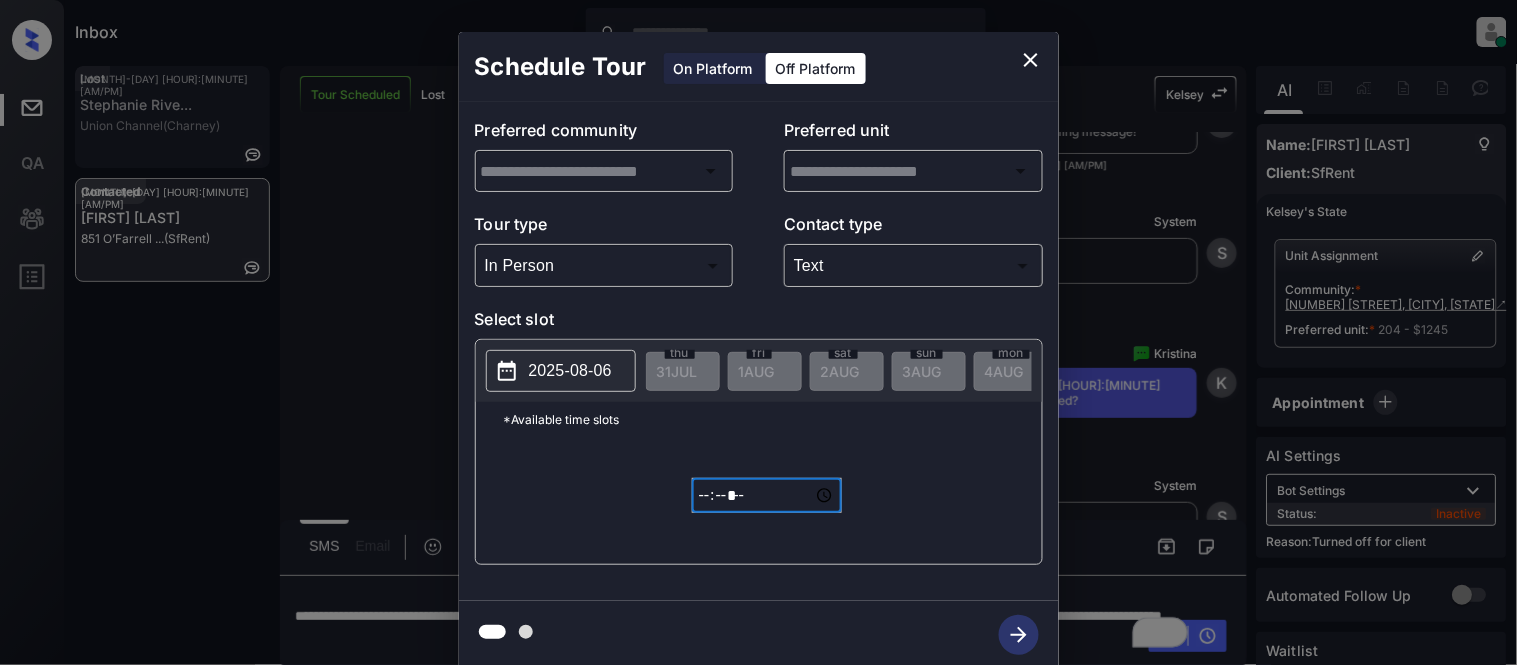 type on "*****" 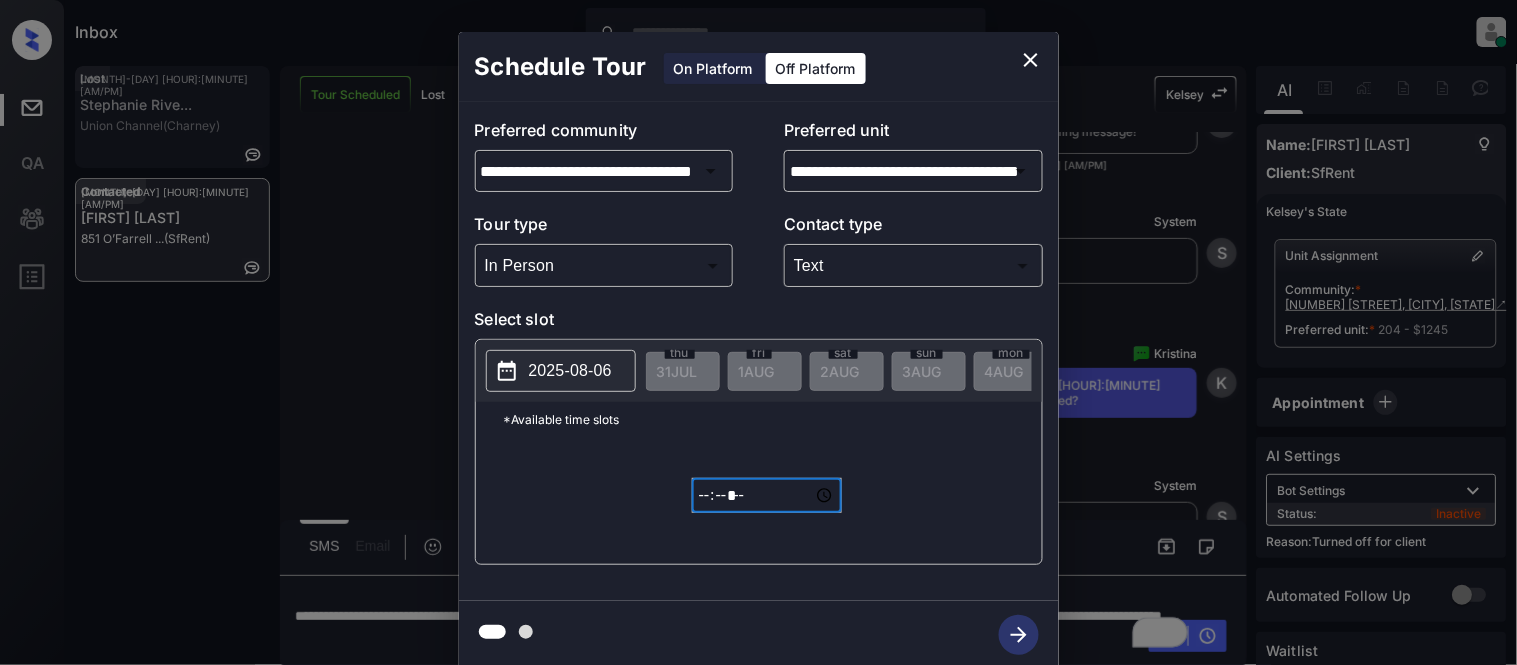type on "**********" 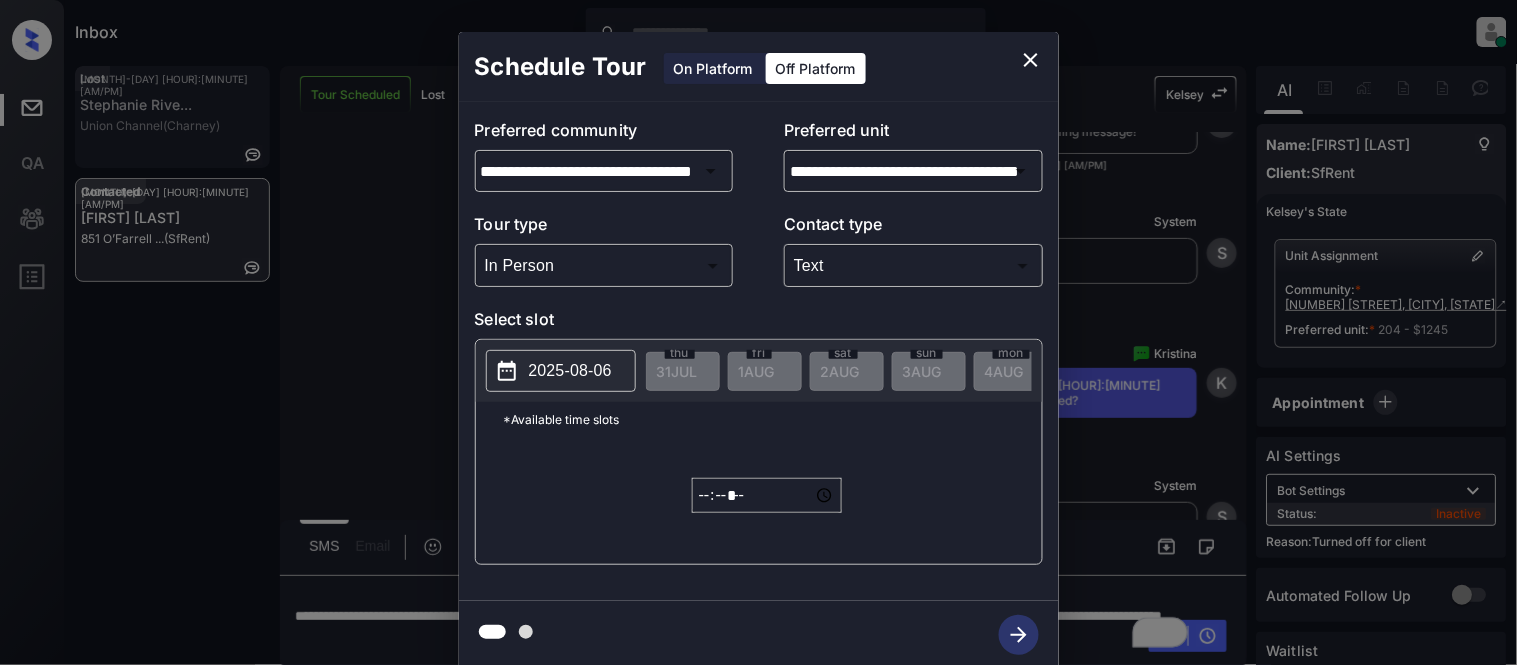 click at bounding box center (759, 635) 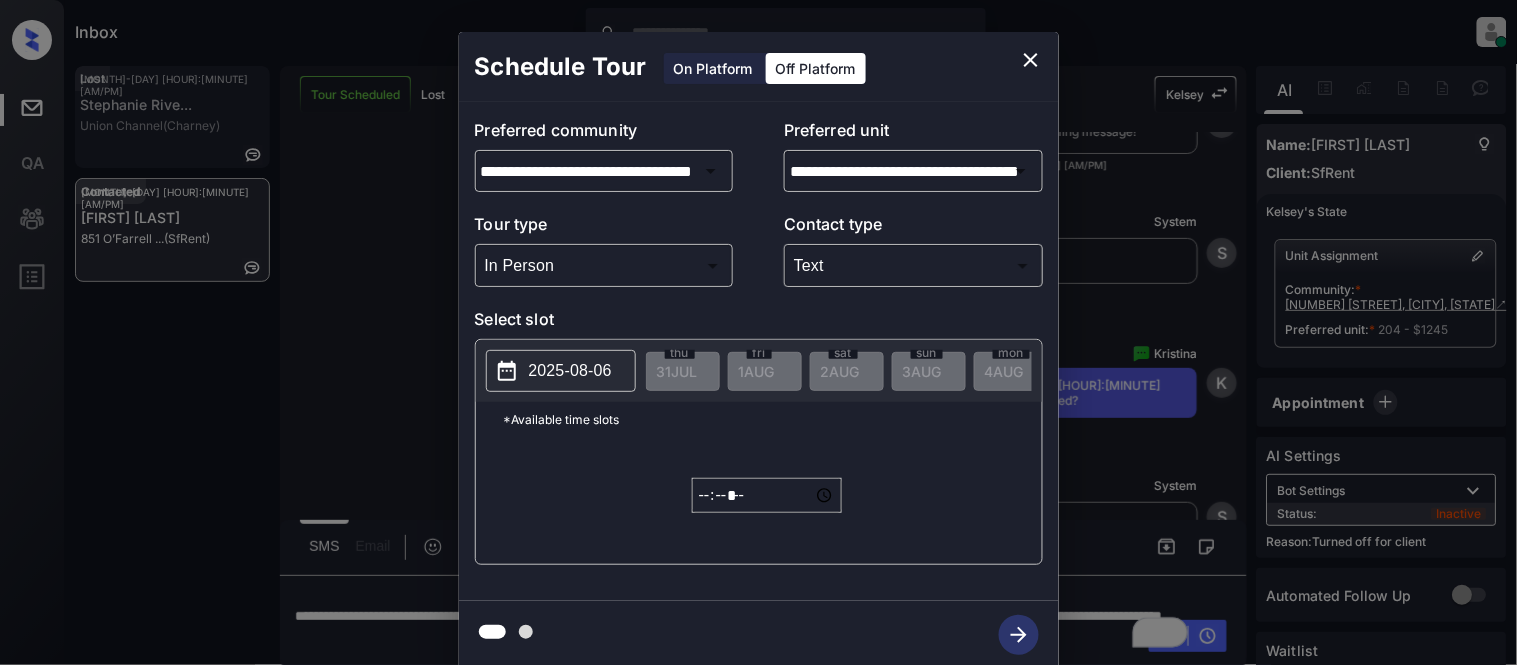 click on "**********" at bounding box center [758, 350] 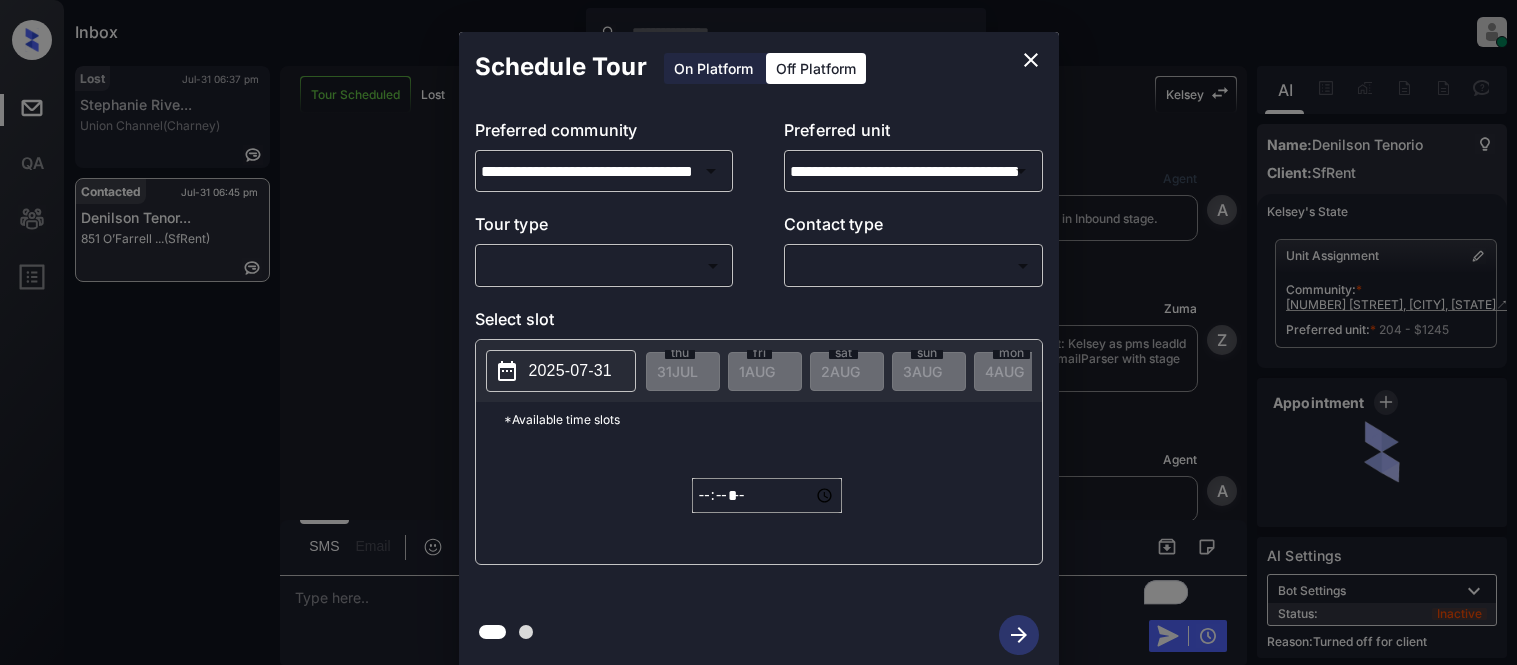 click on "Inbox Kristina Cataag Online Set yourself   offline Set yourself   on break Profile Switch to  light  mode Sign out Lost Jul-31 06:37 pm   Stephanie Rive... Union Channel  (Charney) Contacted Jul-31 06:45 pm   Denilson Tenor... [NUMBER] [STREET] ...  (SfRent) Tour Scheduled Lost Lead Sentiment: Angry Upon sliding the acknowledgement:  Lead will move to lost stage. * ​ SMS and call option will be set to opt out. AFM will be turned off for the lead. Kelsey New Message Agent Lead created via emailParser in Inbound stage. Jul 31, 2025 06:19 pm A New Message Zuma Lead transfer skipped to agent: Kelsey as pms leadId does not exists for leadType emailParser with stage Inbound Jul 31, 2025 06:19 pm Z New Message Agent AFM Request sent to Kelsey. Jul 31, 2025 06:19 pm A New Message Agent Notes Note: Structured Note:
Move In Date: 2025-08-01
ILS Note:
I'm interested in your property and would like to move forward. Can you send me an application for this property? Jul 31, 2025 06:19 pm A New Message Kelsey K Kelsey K" at bounding box center [758, 332] 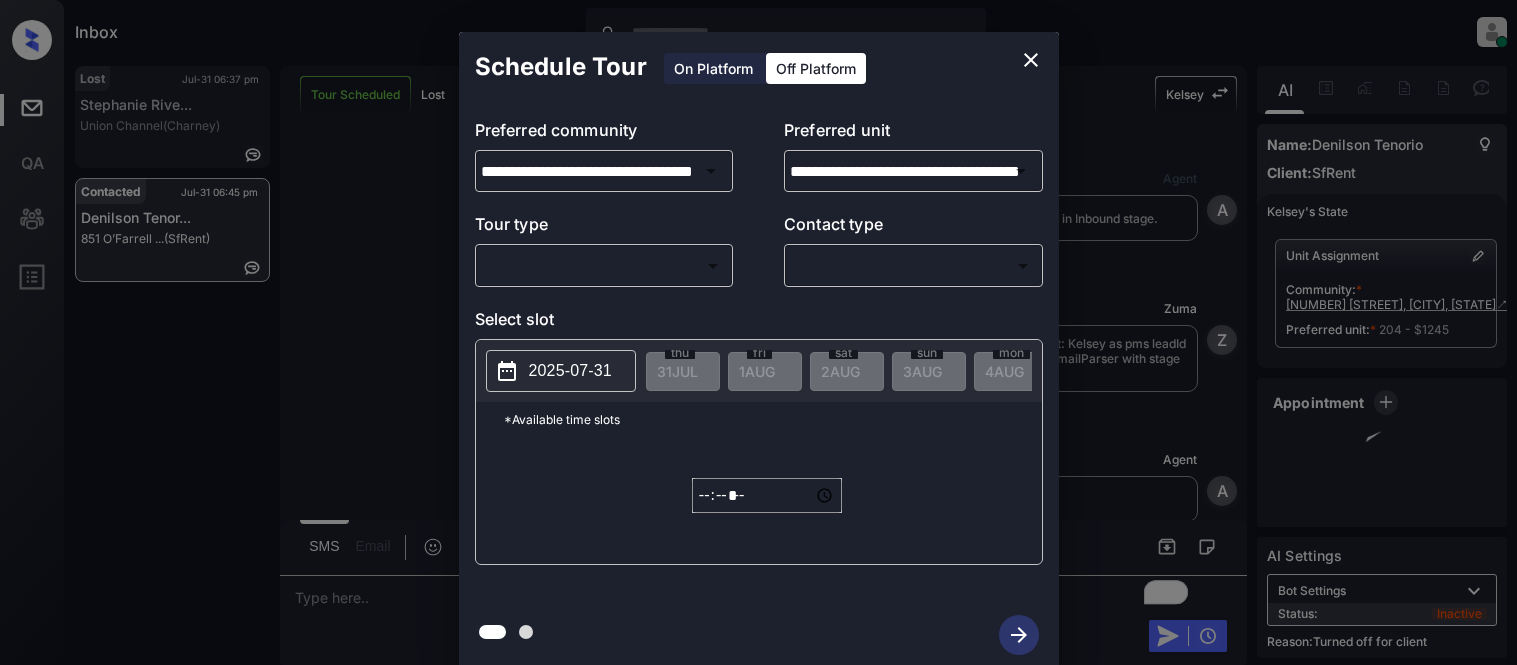 scroll, scrollTop: 0, scrollLeft: 0, axis: both 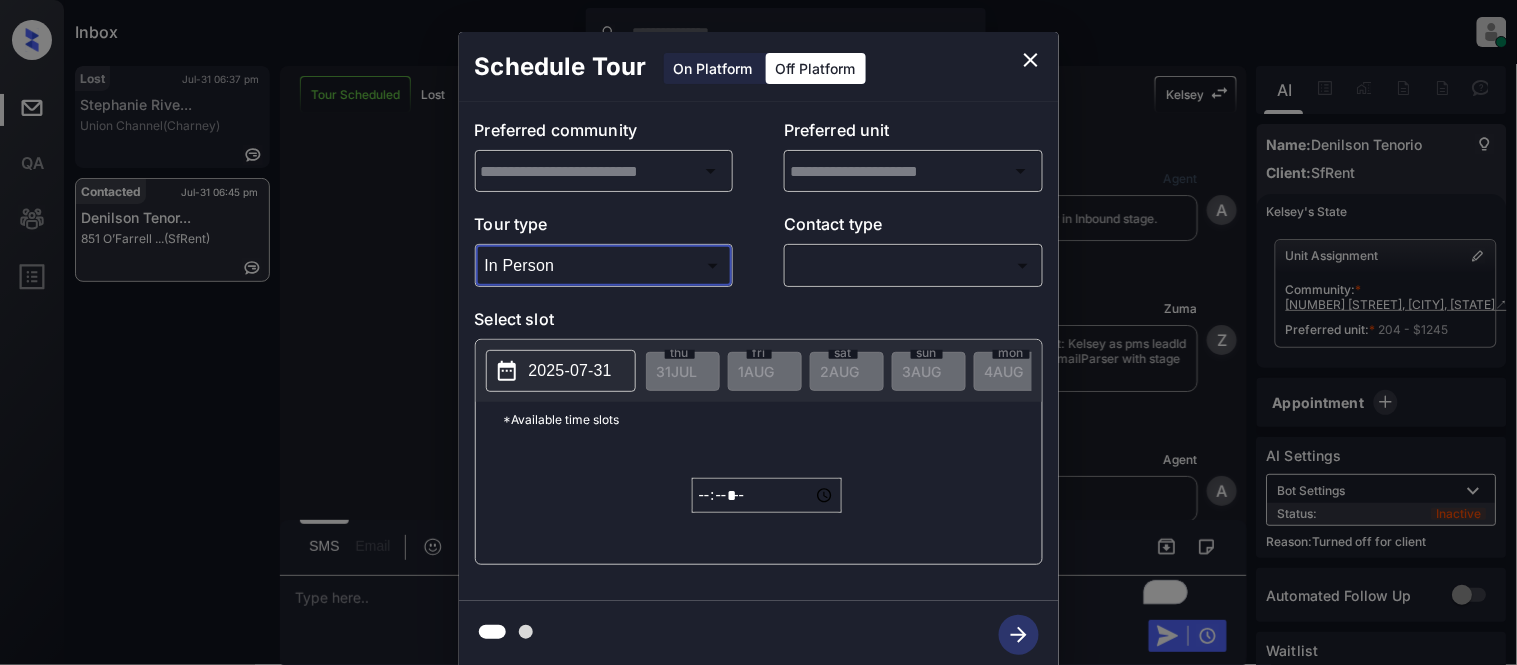 type on "********" 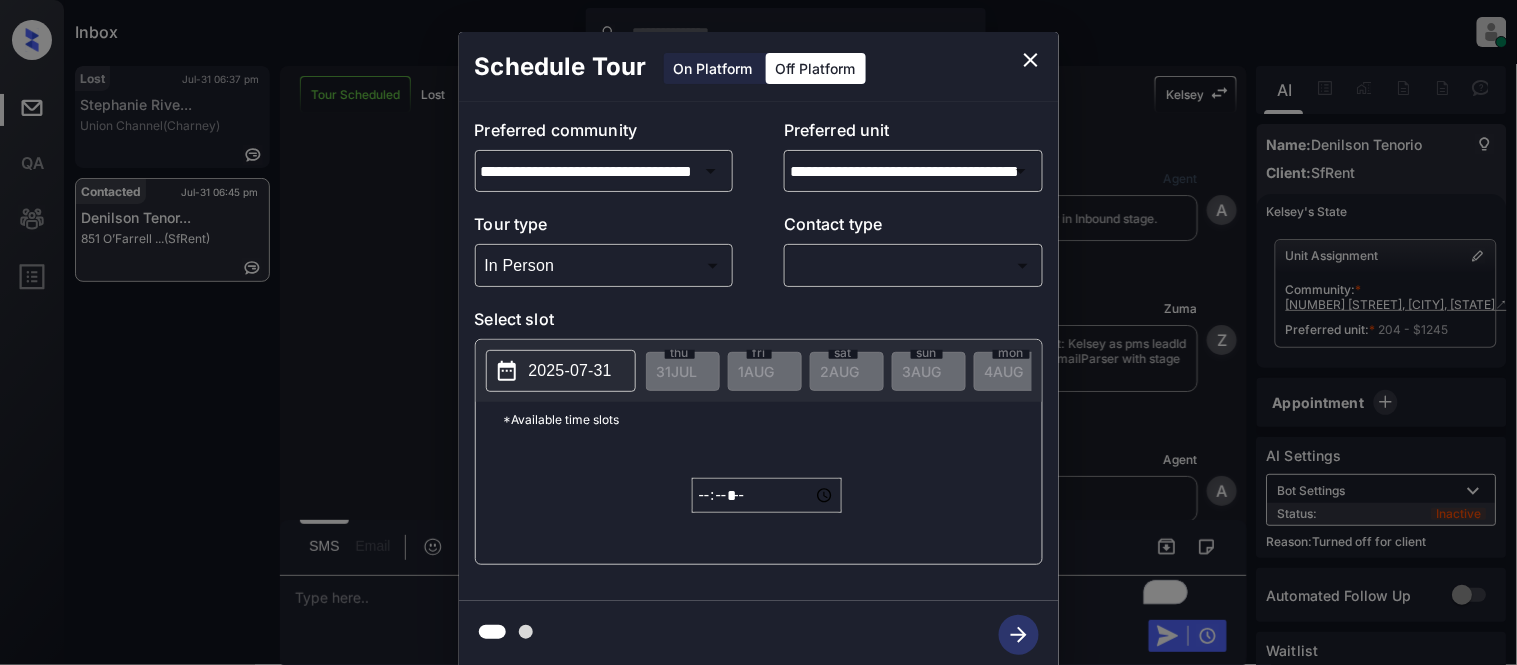 type on "**********" 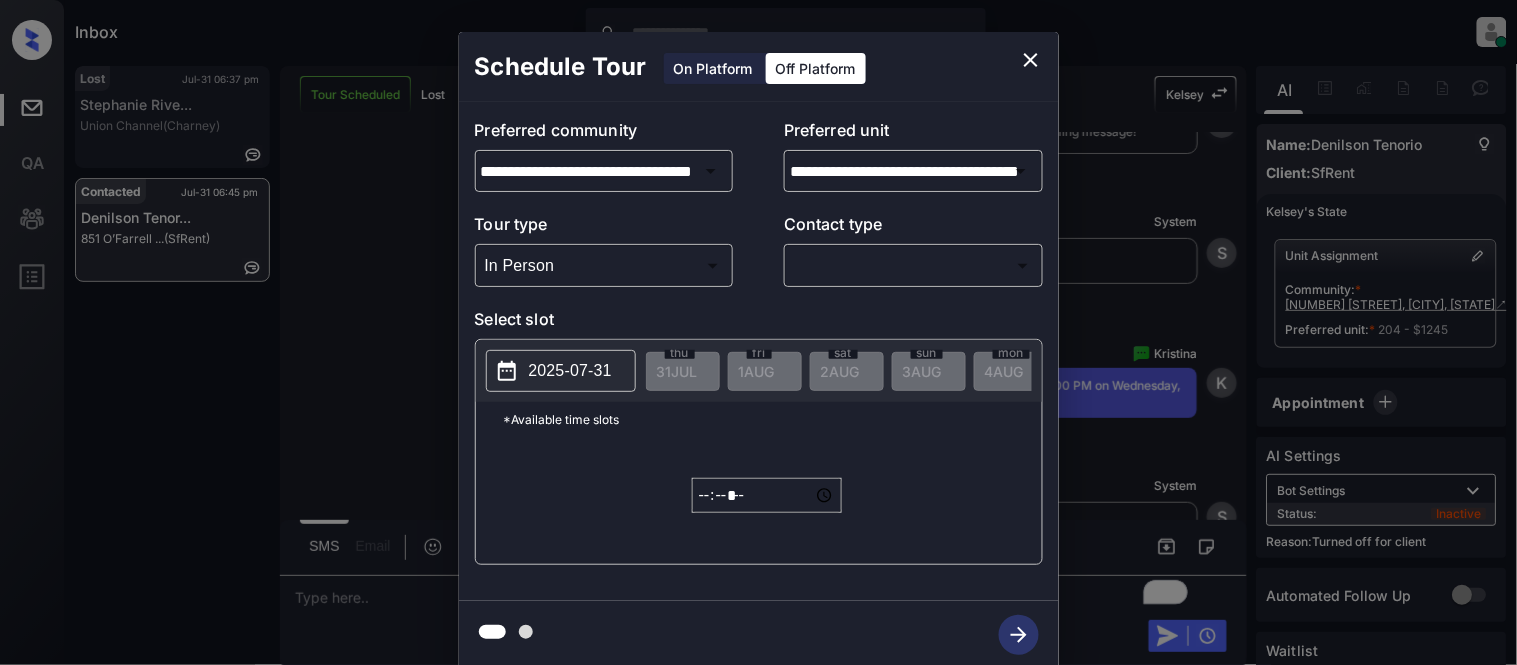 click on "Inbox Kristina Cataag Online Set yourself   offline Set yourself   on break Profile Switch to  light  mode Sign out Lost Jul-31 06:37 pm   Stephanie Rive... Union Channel  (Charney) Contacted Jul-31 06:45 pm   Denilson Tenor... [NUMBER] [STREET] ...  (SfRent) Tour Scheduled Lost Lead Sentiment: Angry Upon sliding the acknowledgement:  Lead will move to lost stage. * ​ SMS and call option will be set to opt out. AFM will be turned off for the lead. Kelsey New Message Agent Lead created via emailParser in Inbound stage. Jul 31, 2025 06:19 pm A New Message Zuma Lead transfer skipped to agent: Kelsey as pms leadId does not exists for leadType emailParser with stage Inbound Jul 31, 2025 06:19 pm Z New Message Agent AFM Request sent to Kelsey. Jul 31, 2025 06:19 pm A New Message Agent Notes Note: Structured Note:
Move In Date: 2025-08-01
ILS Note:
I'm interested in your property and would like to move forward. Can you send me an application for this property? Jul 31, 2025 06:19 pm A New Message Kelsey K Kelsey K" at bounding box center [758, 332] 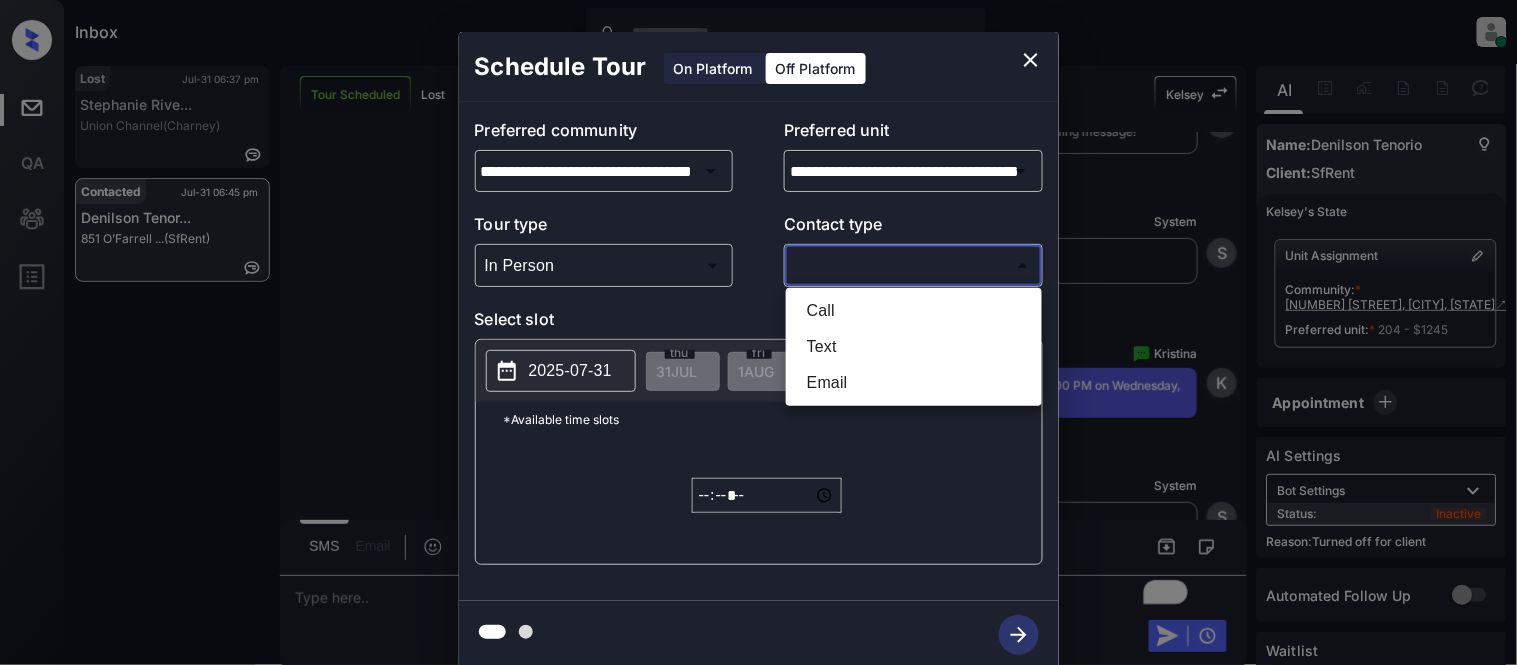 click on "Text" at bounding box center (914, 347) 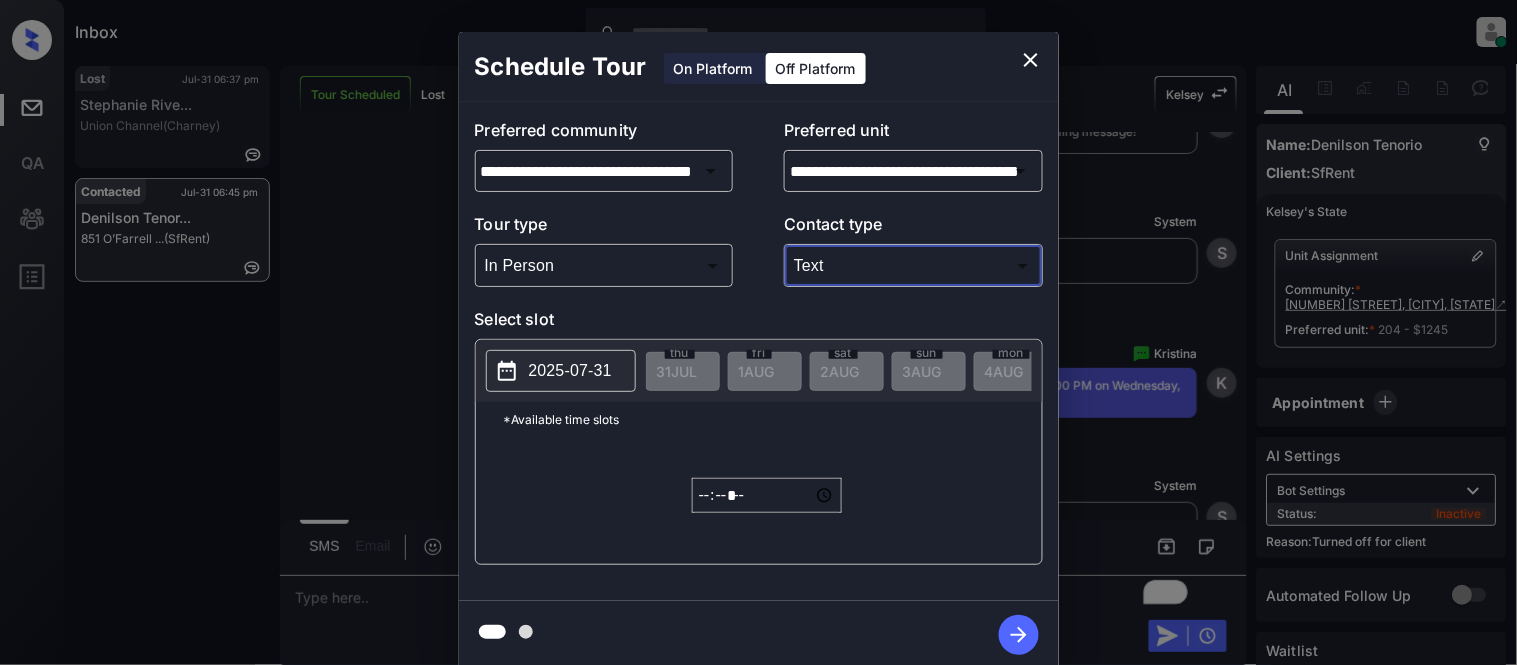 click on "2025-07-31" at bounding box center (570, 371) 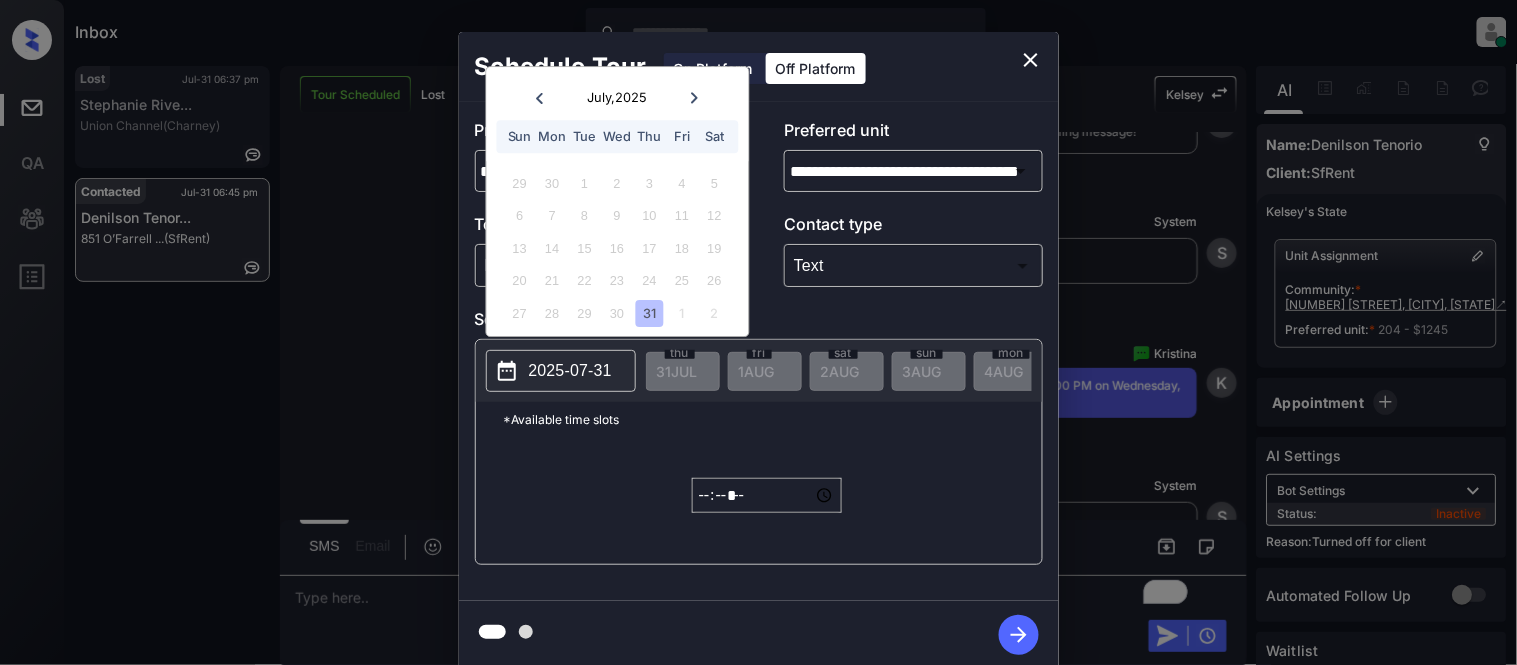 click 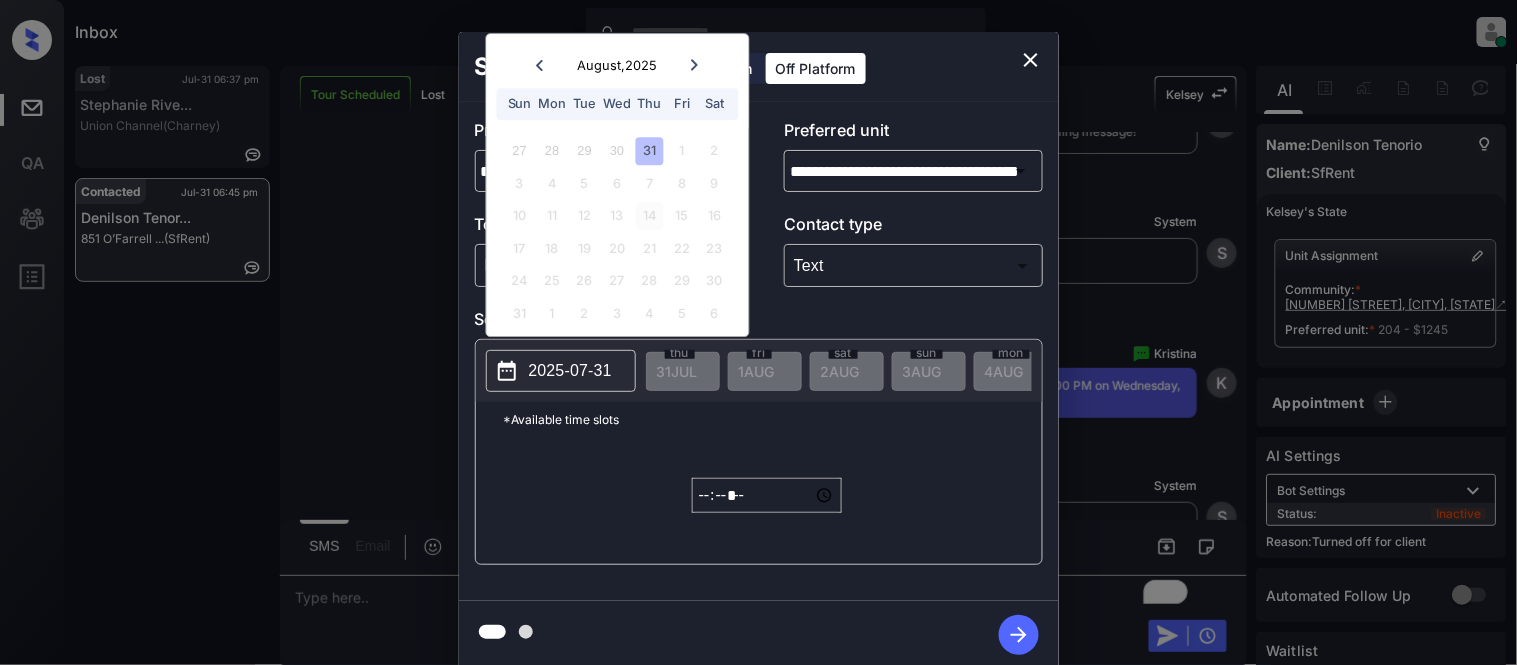 click on "6" at bounding box center [617, 183] 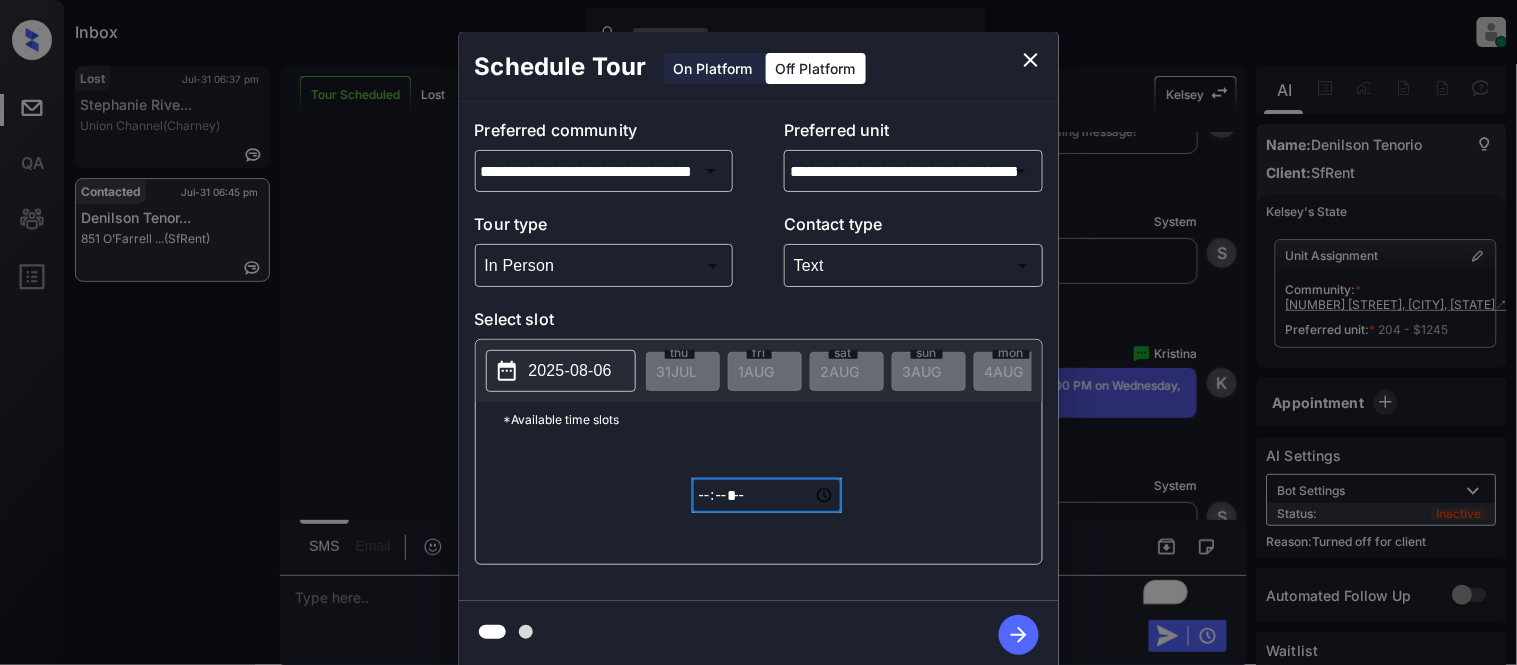 click on "*****" at bounding box center [767, 495] 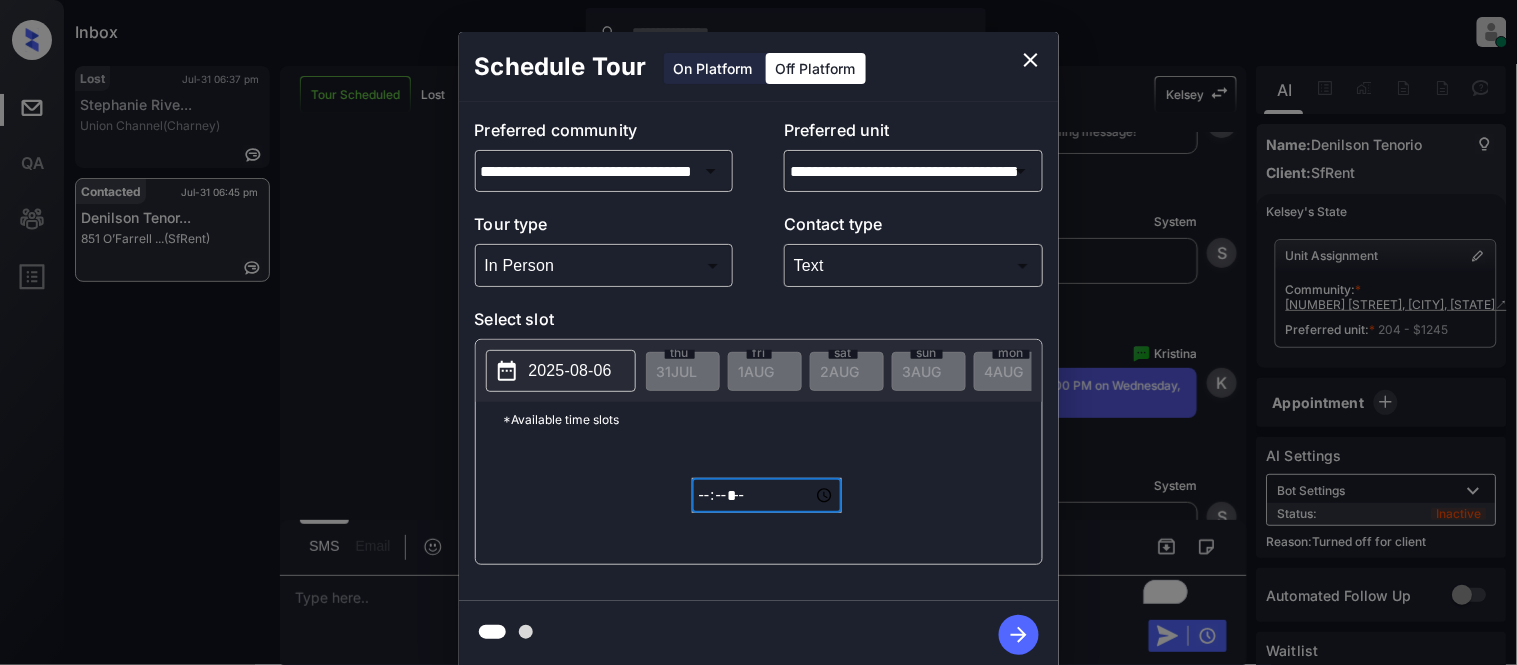 click on "*****" at bounding box center [767, 495] 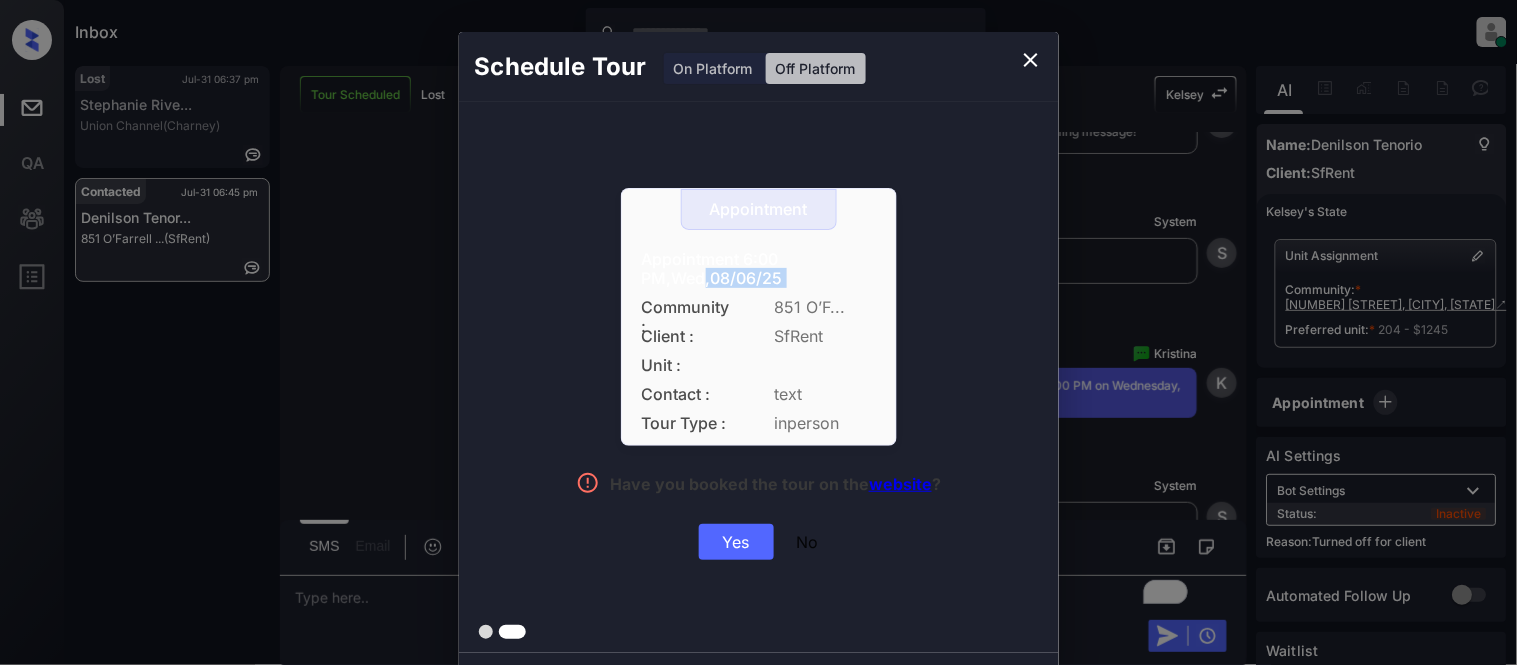 drag, startPoint x: 623, startPoint y: 273, endPoint x: 981, endPoint y: 246, distance: 359.01672 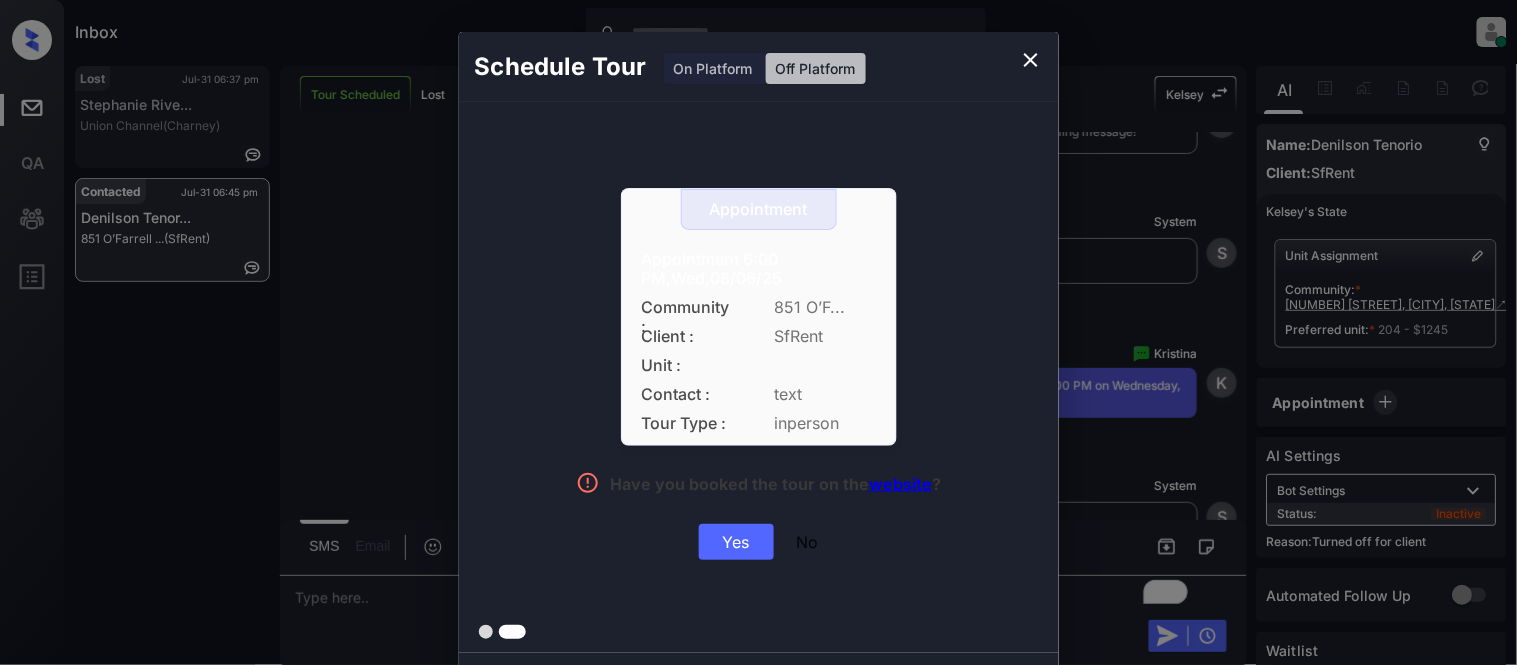click on "Yes" at bounding box center [736, 542] 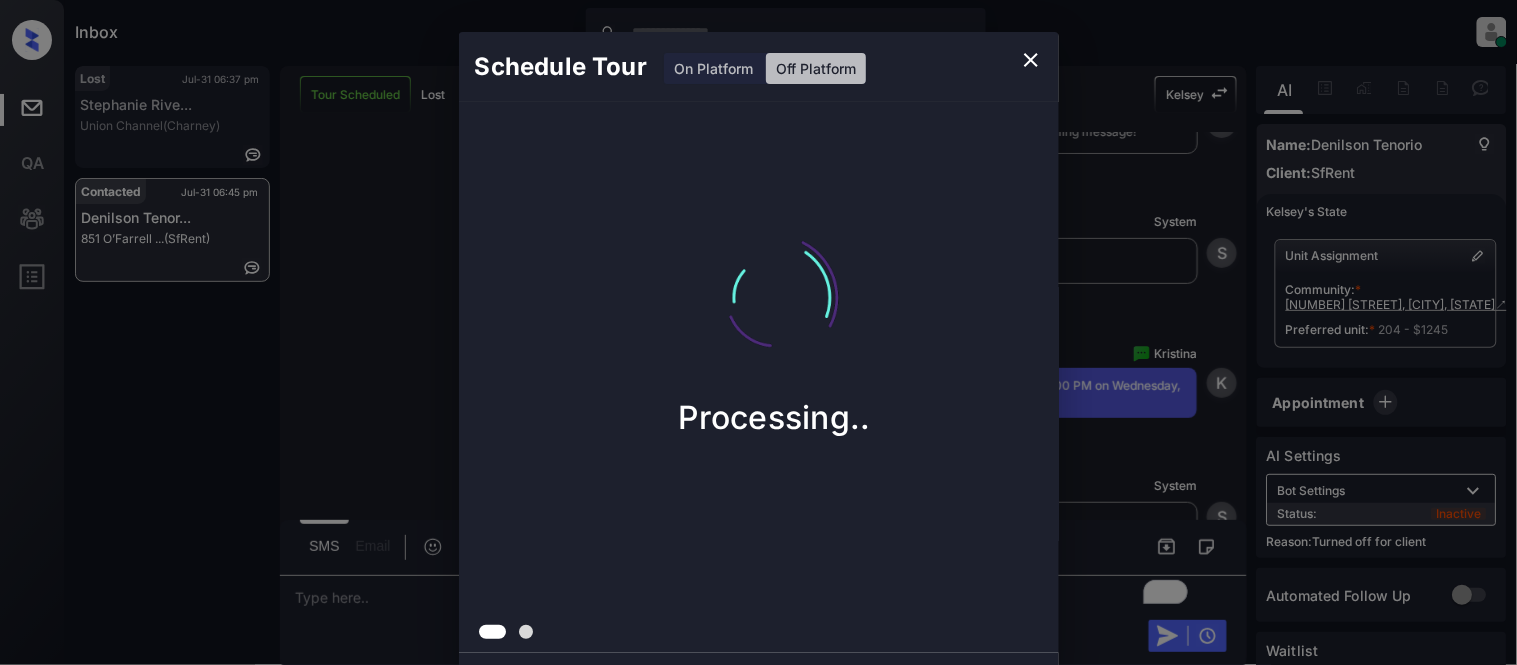 click on "Schedule Tour On Platform Off Platform Processing.." at bounding box center [758, 350] 